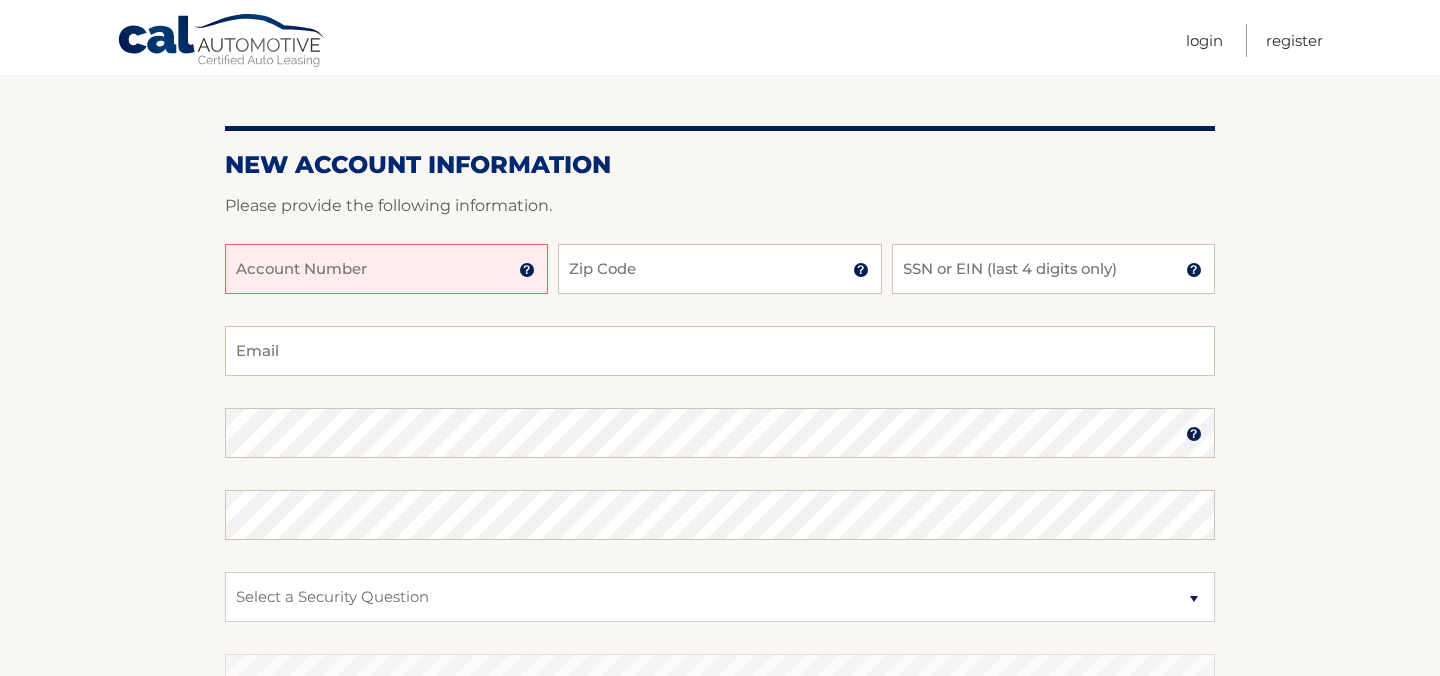 scroll, scrollTop: 186, scrollLeft: 0, axis: vertical 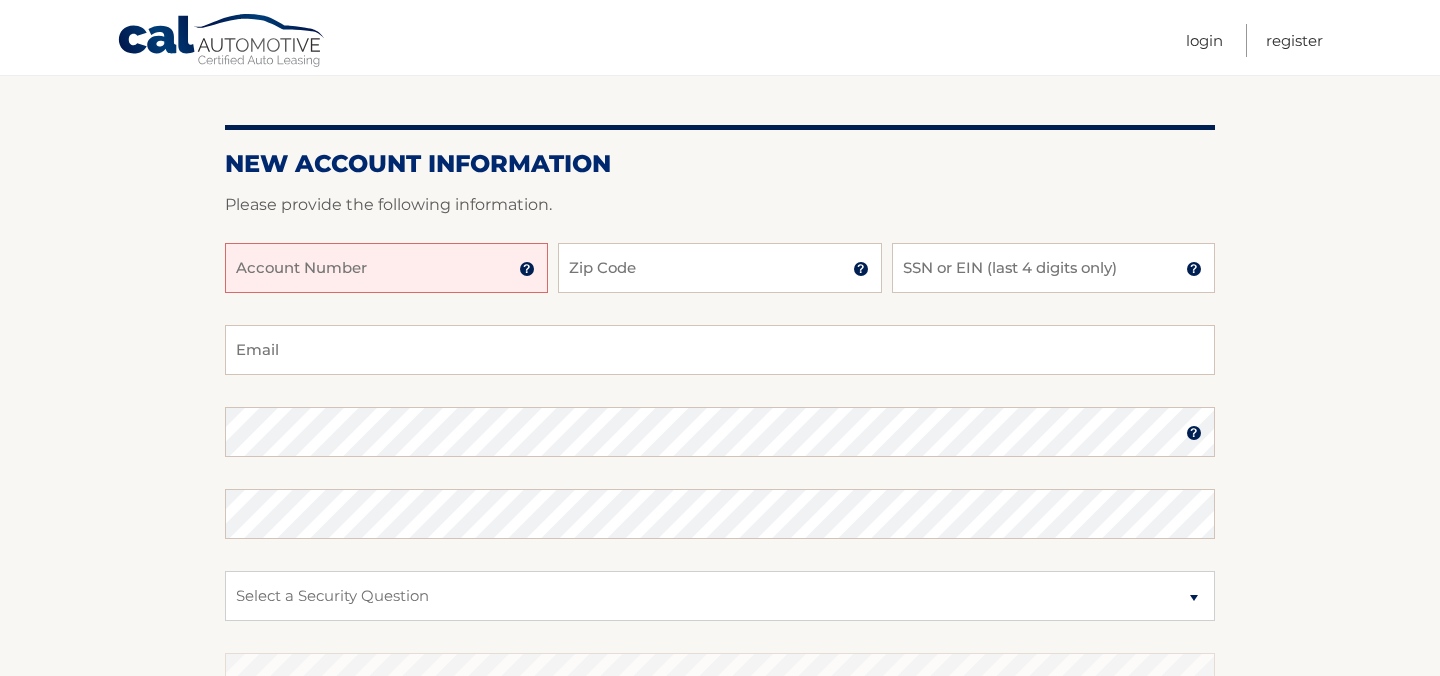click on "Account Number" at bounding box center [386, 268] 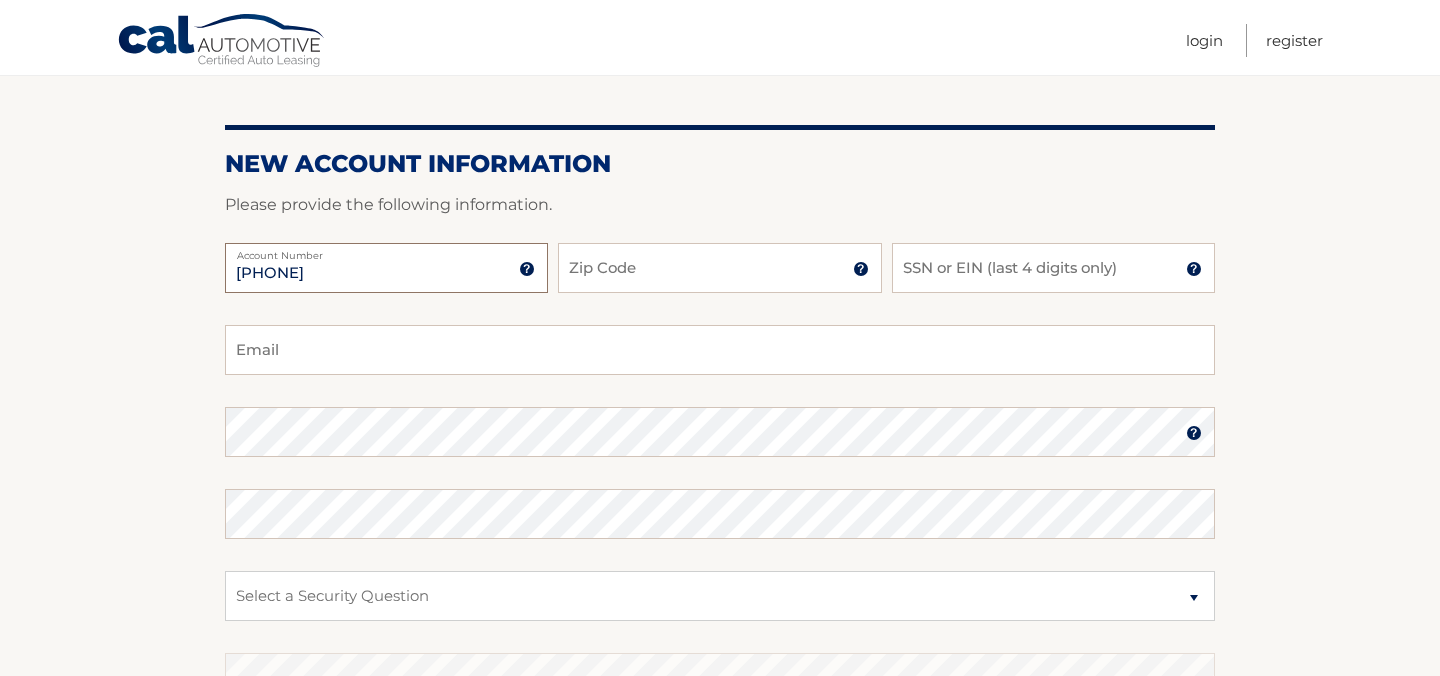 type on "[PHONE]" 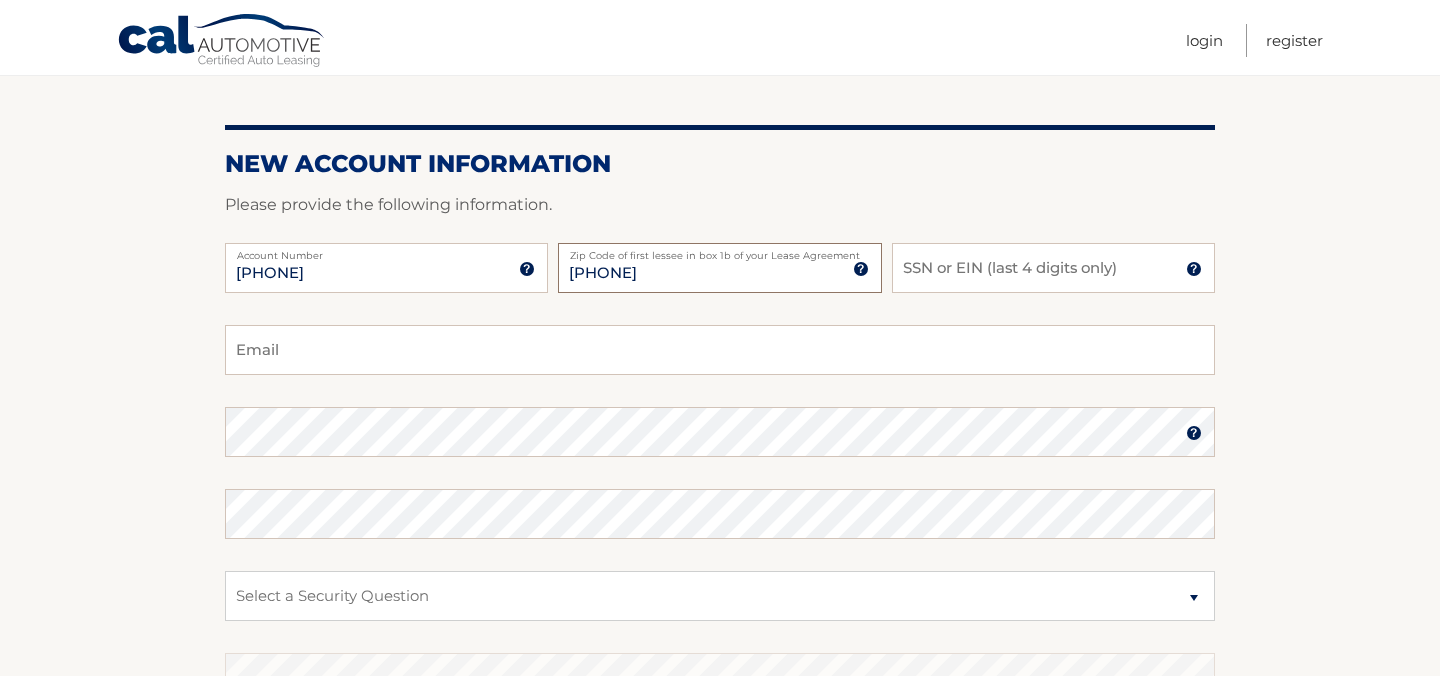 type on "[PHONE]" 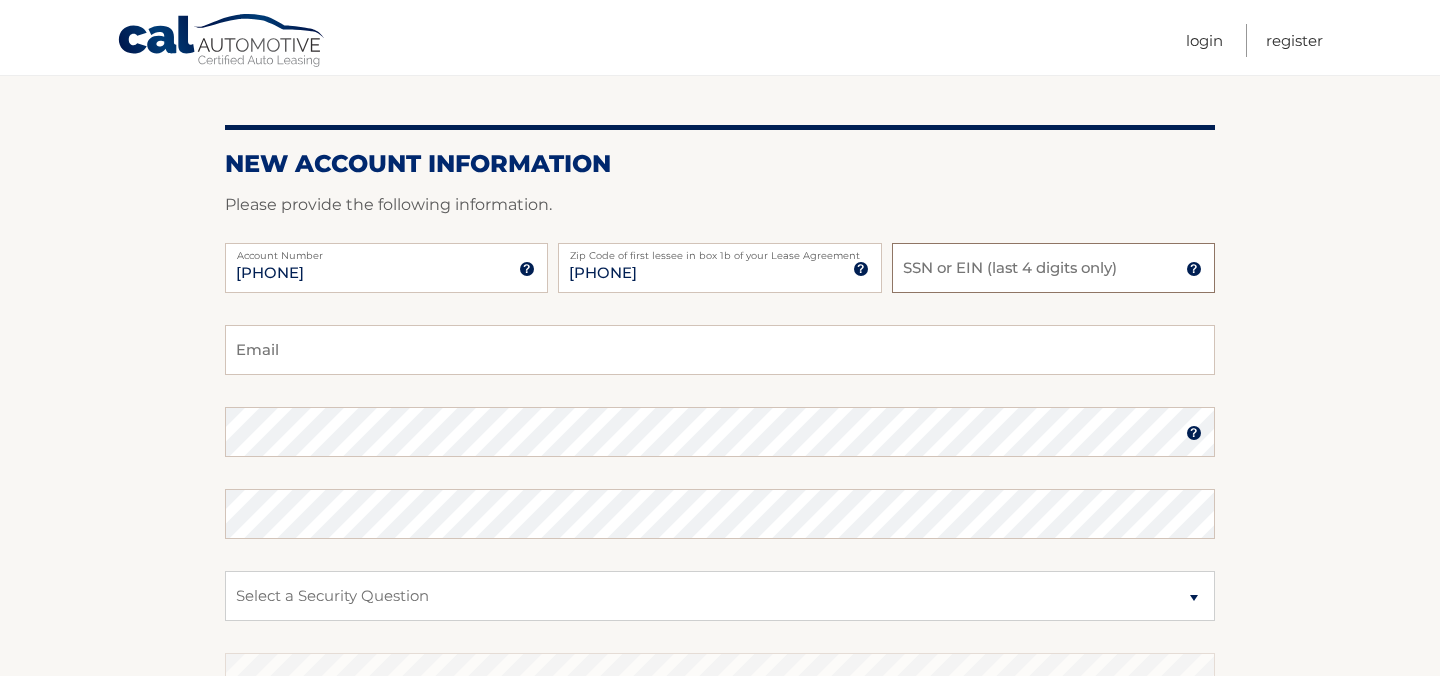 type on "0" 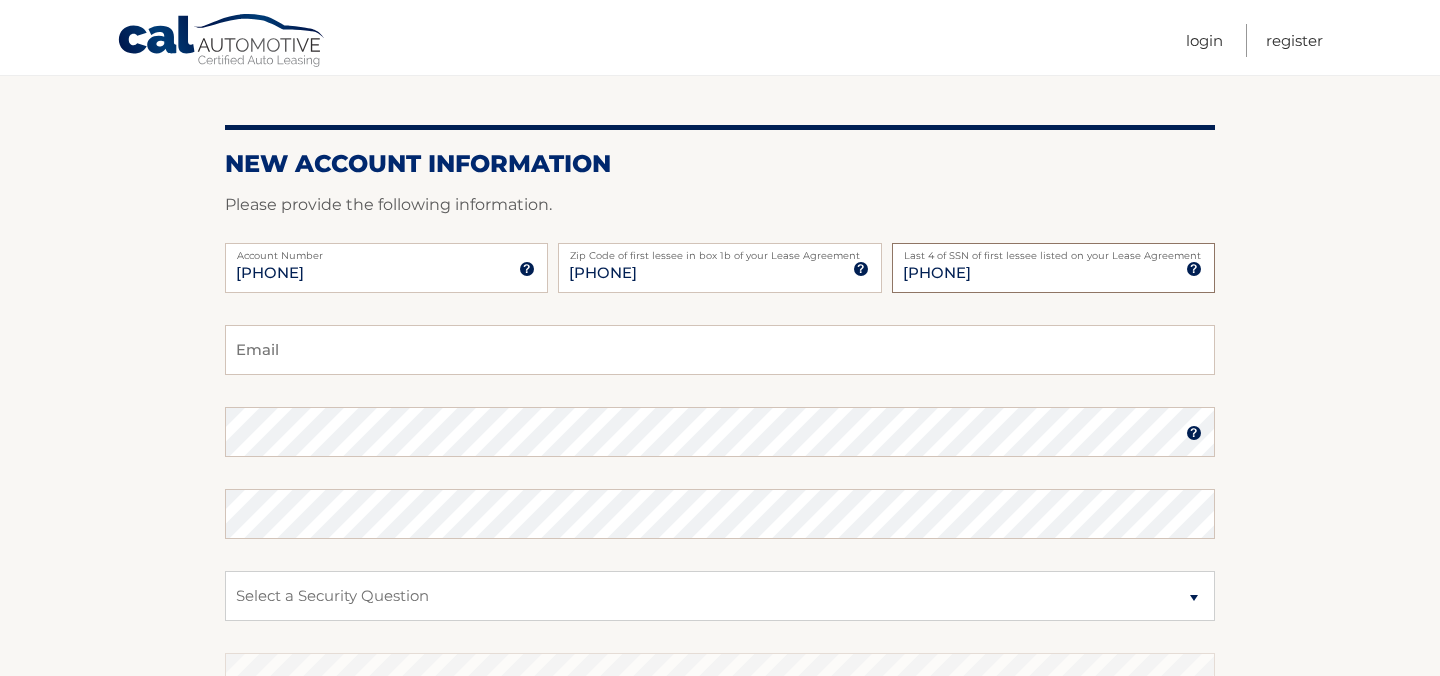 type on "[PHONE]" 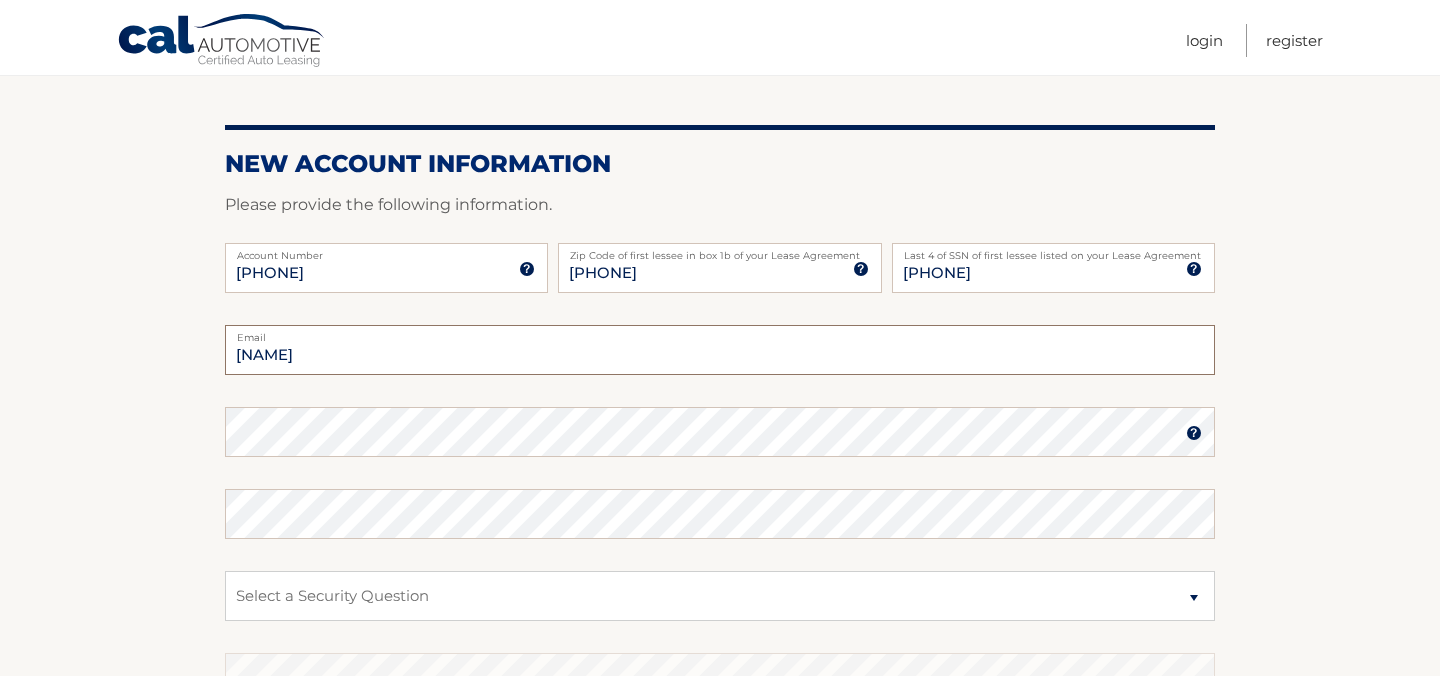 type on "[EMAIL]" 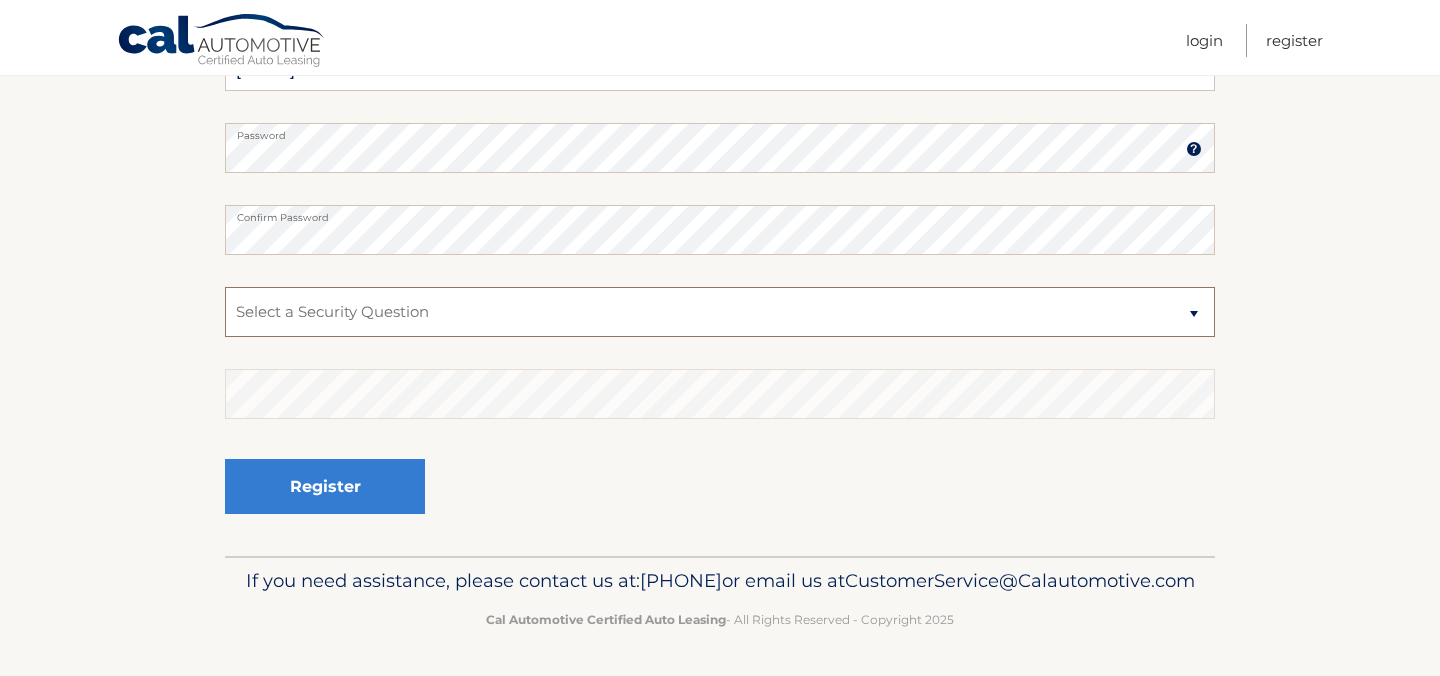 scroll, scrollTop: 502, scrollLeft: 0, axis: vertical 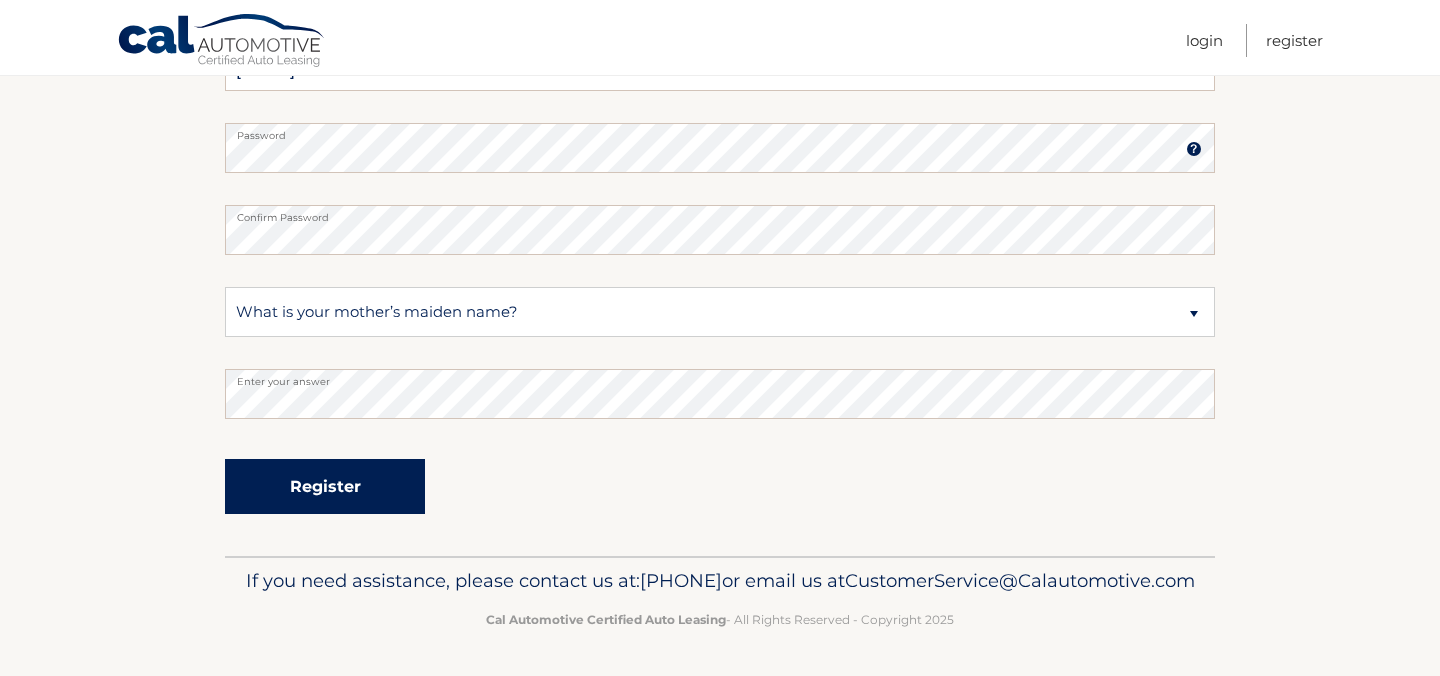 click on "Register" at bounding box center (325, 486) 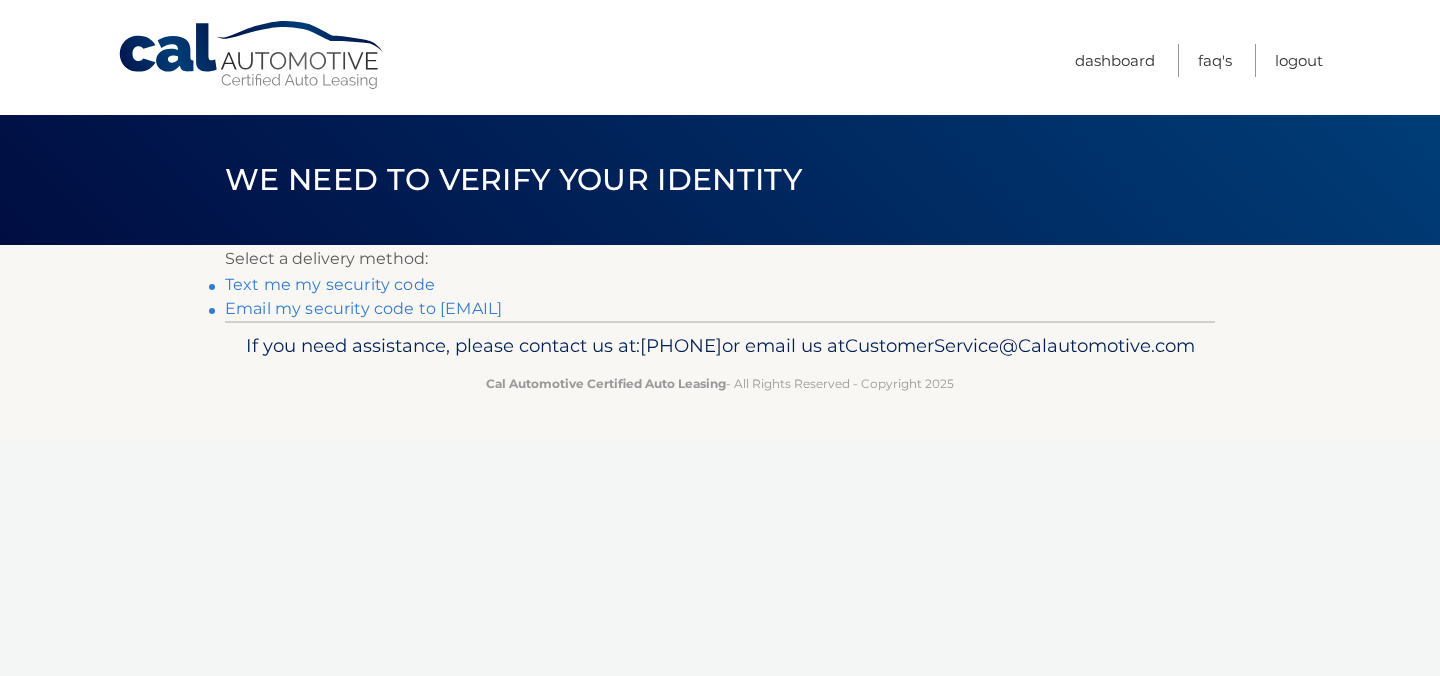 scroll, scrollTop: 0, scrollLeft: 0, axis: both 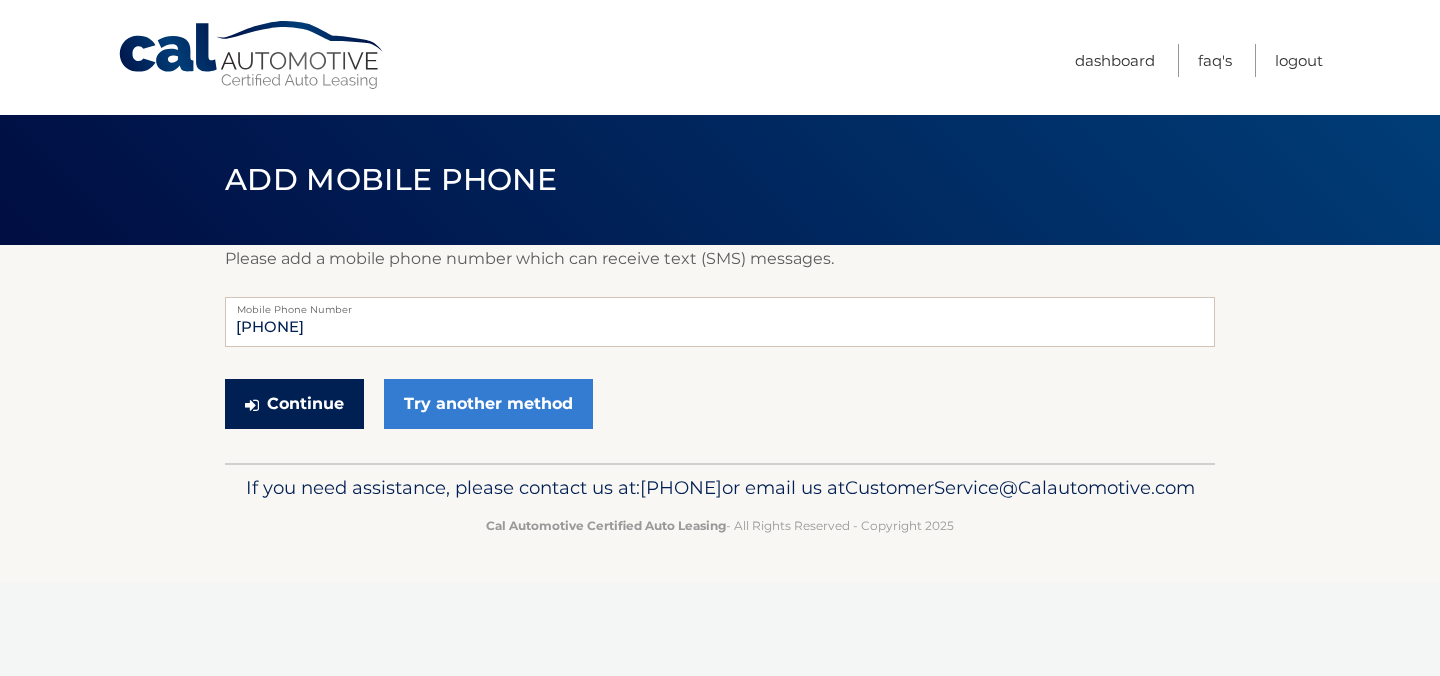 click on "Continue" at bounding box center (294, 404) 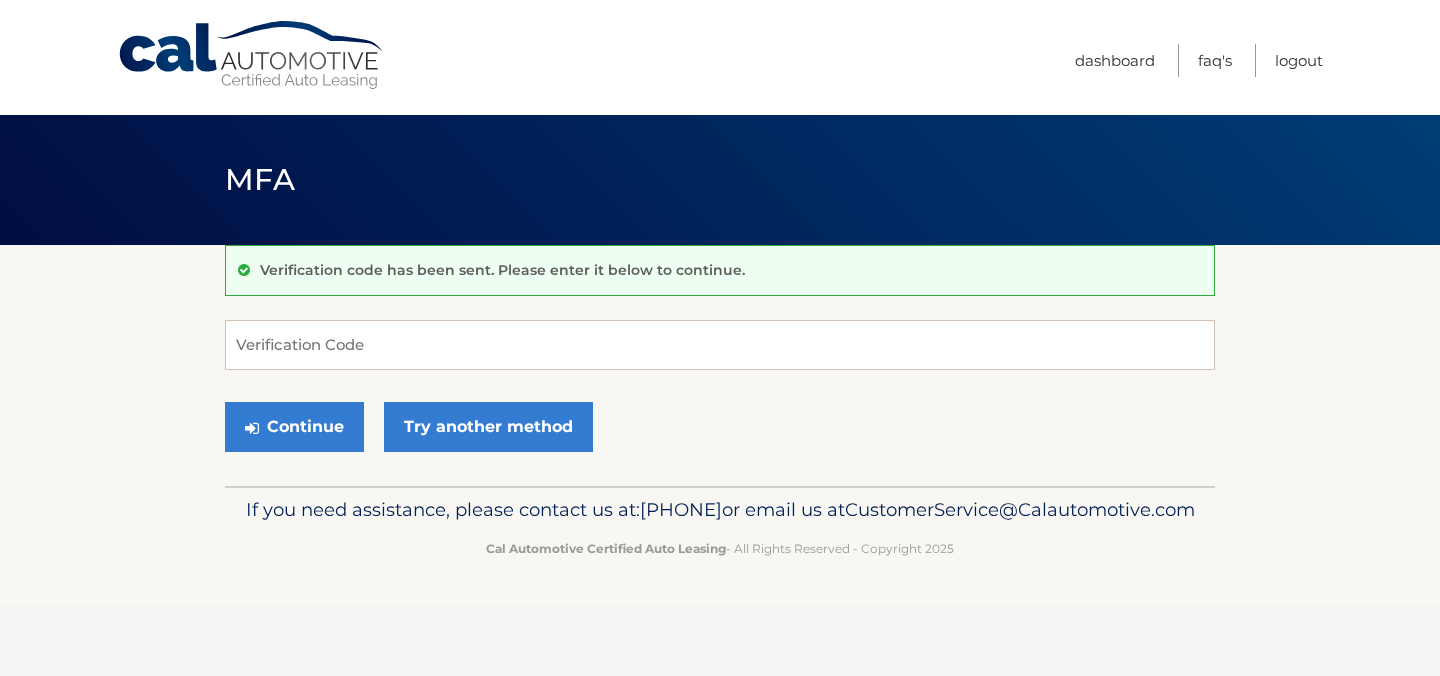 scroll, scrollTop: 0, scrollLeft: 0, axis: both 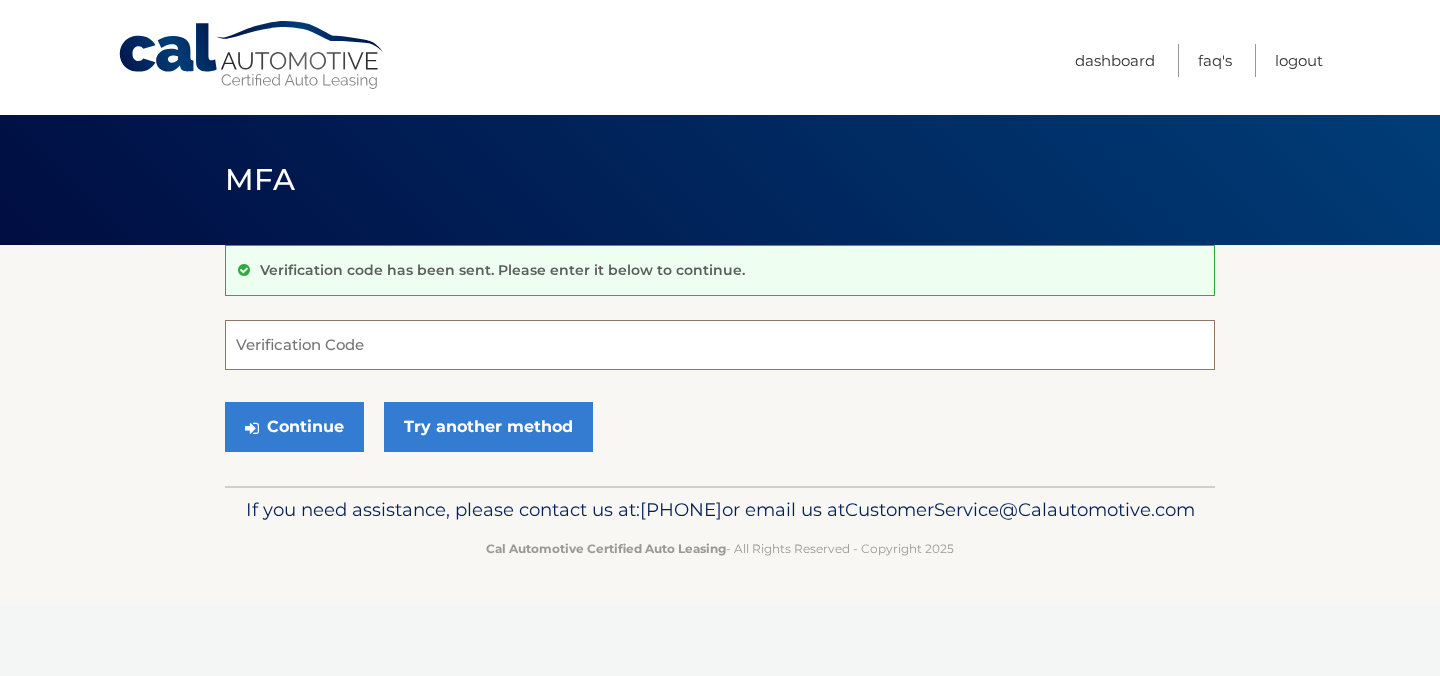 click on "Verification Code" at bounding box center [720, 345] 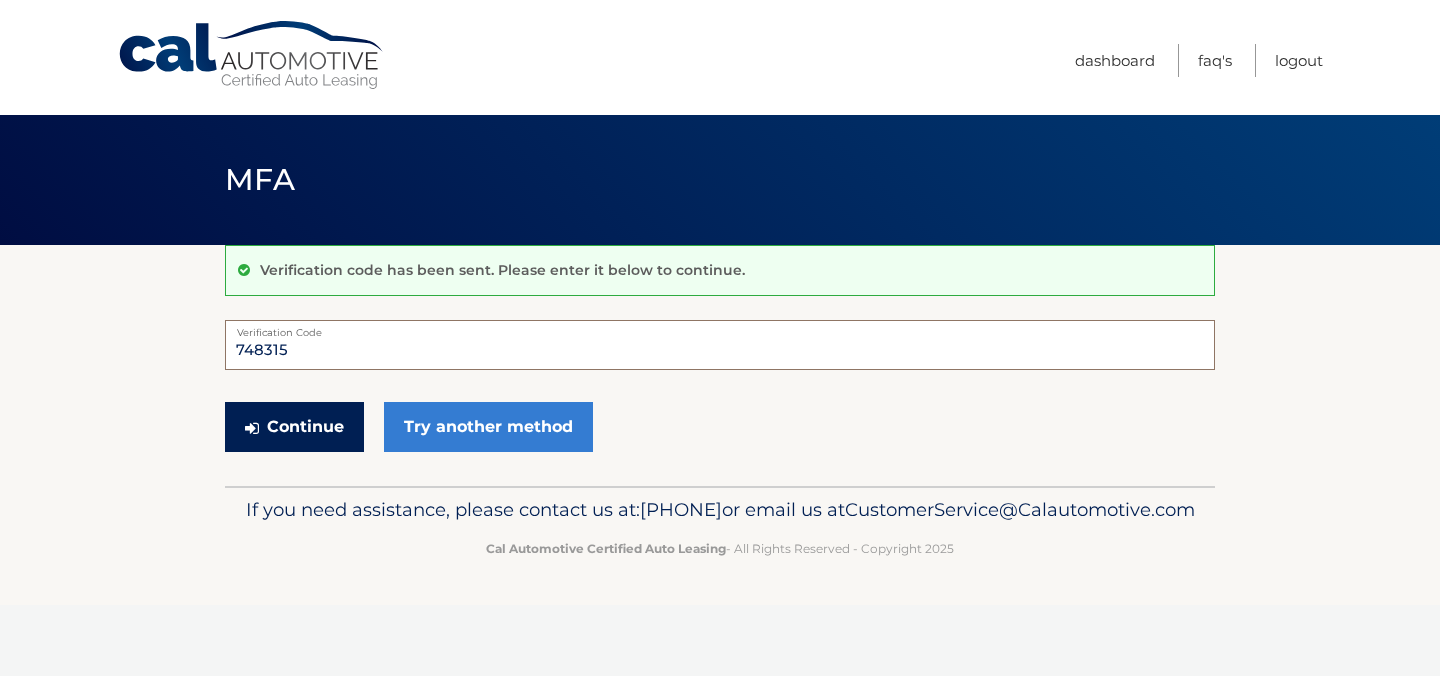 type on "748315" 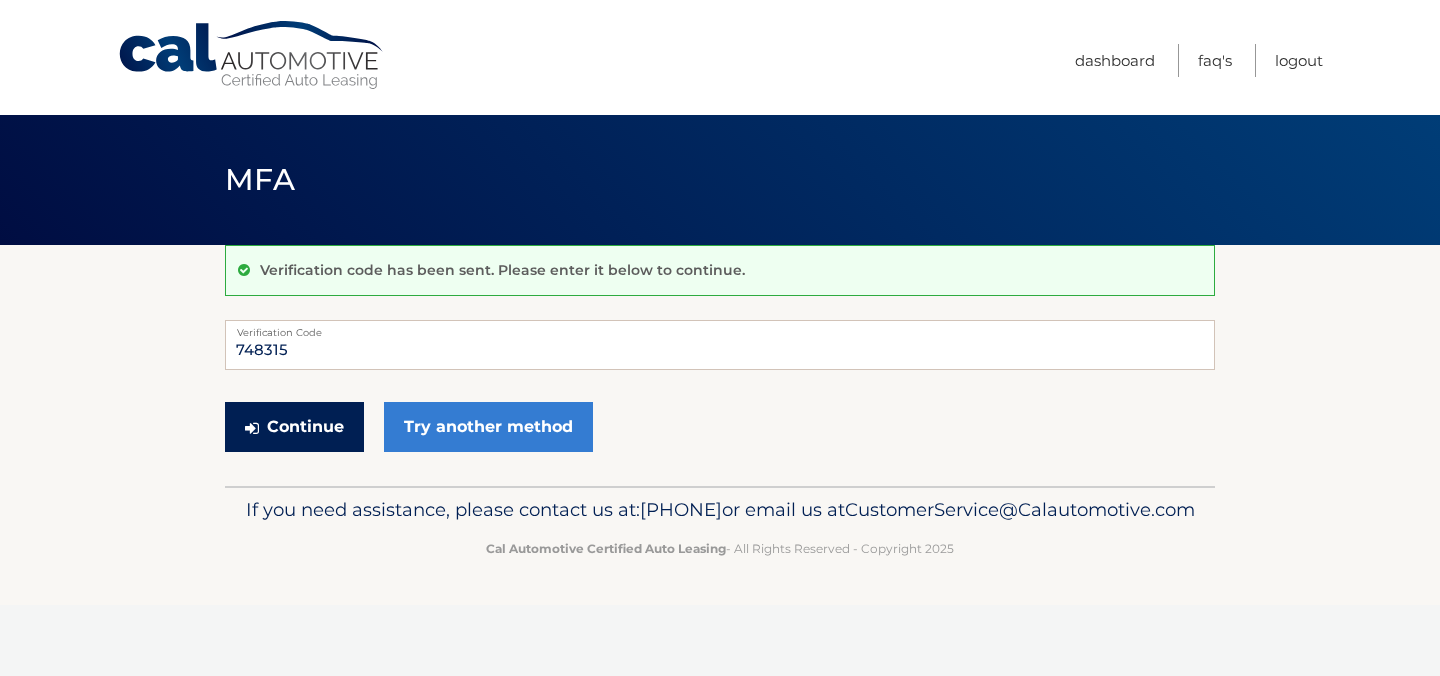 click on "Continue" at bounding box center [294, 427] 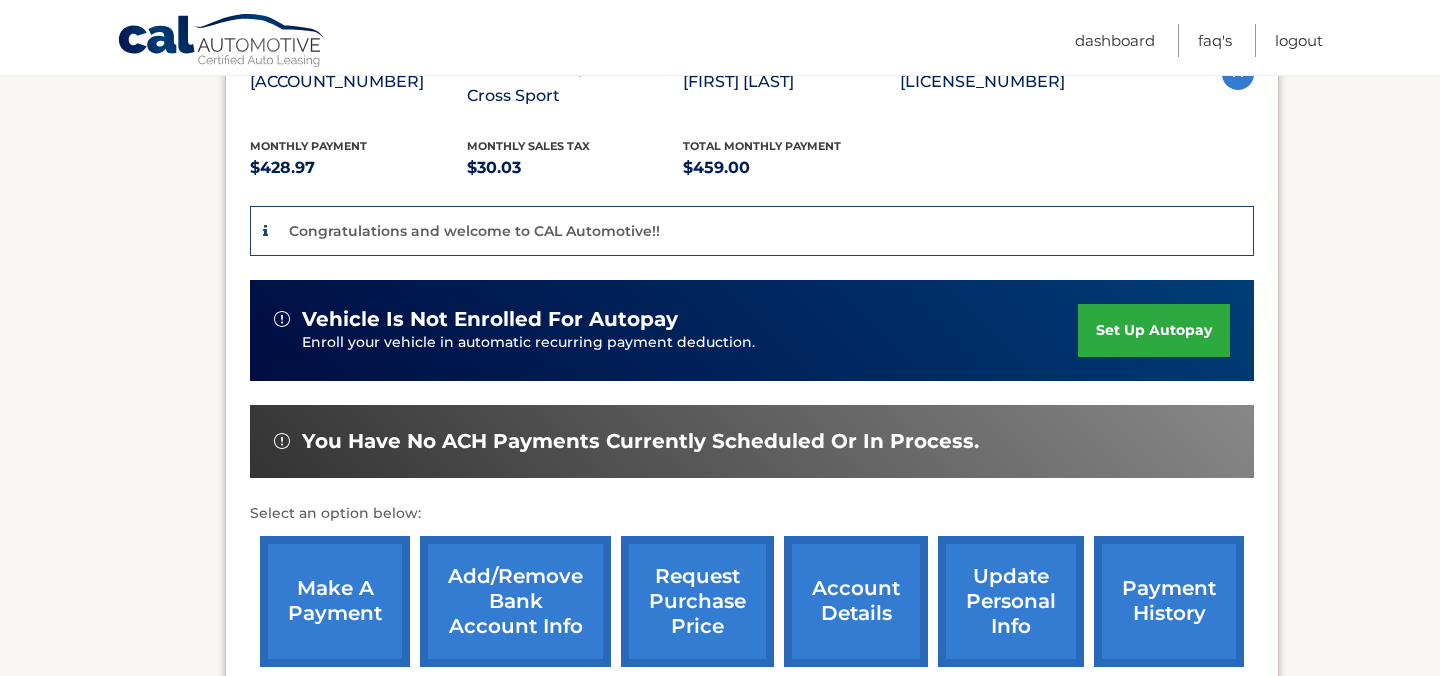 scroll, scrollTop: 405, scrollLeft: 0, axis: vertical 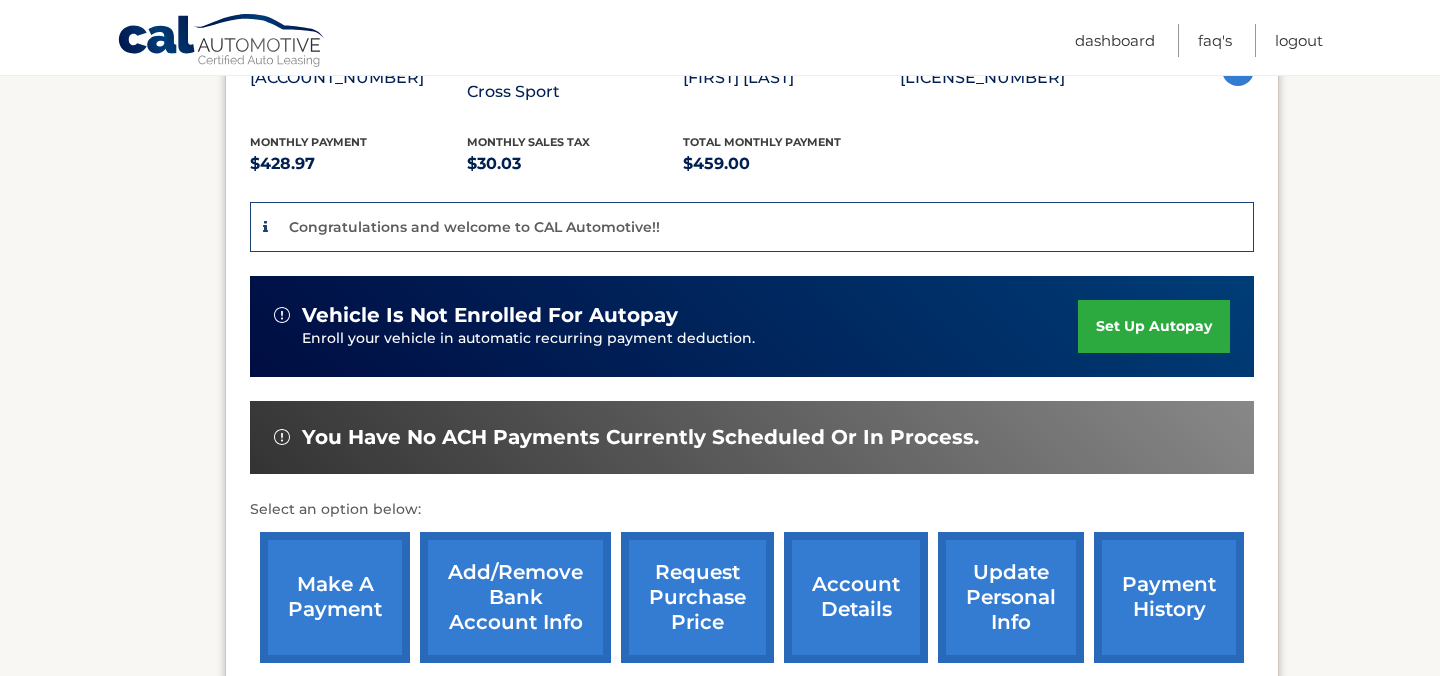click on "set up autopay" at bounding box center [1154, 326] 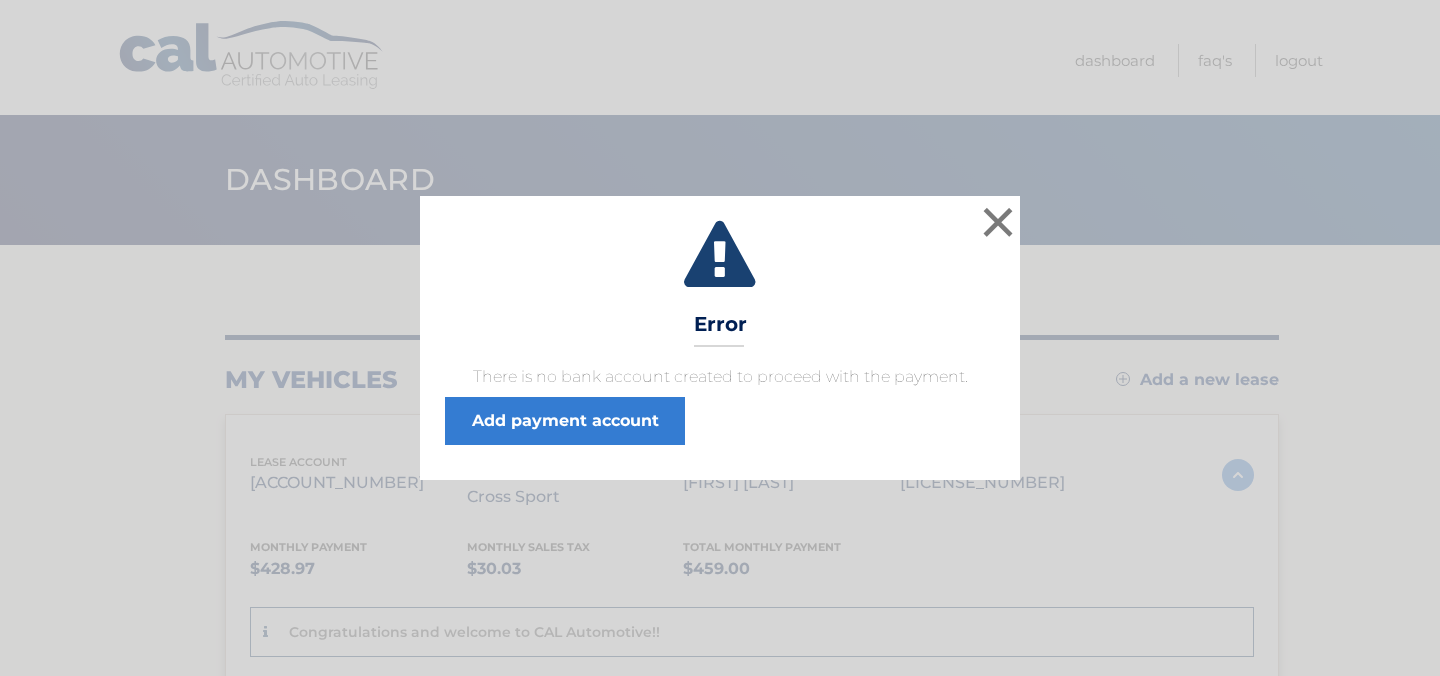 scroll, scrollTop: 0, scrollLeft: 0, axis: both 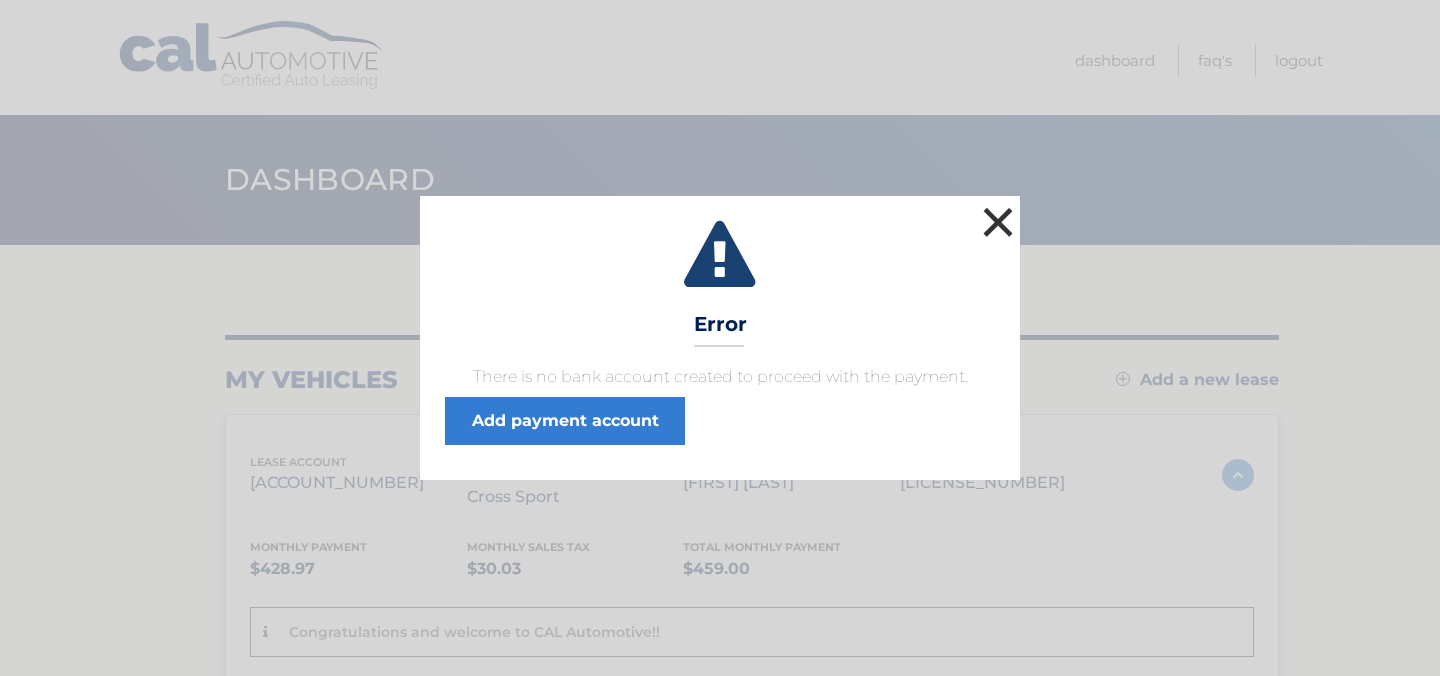click on "×" at bounding box center [998, 222] 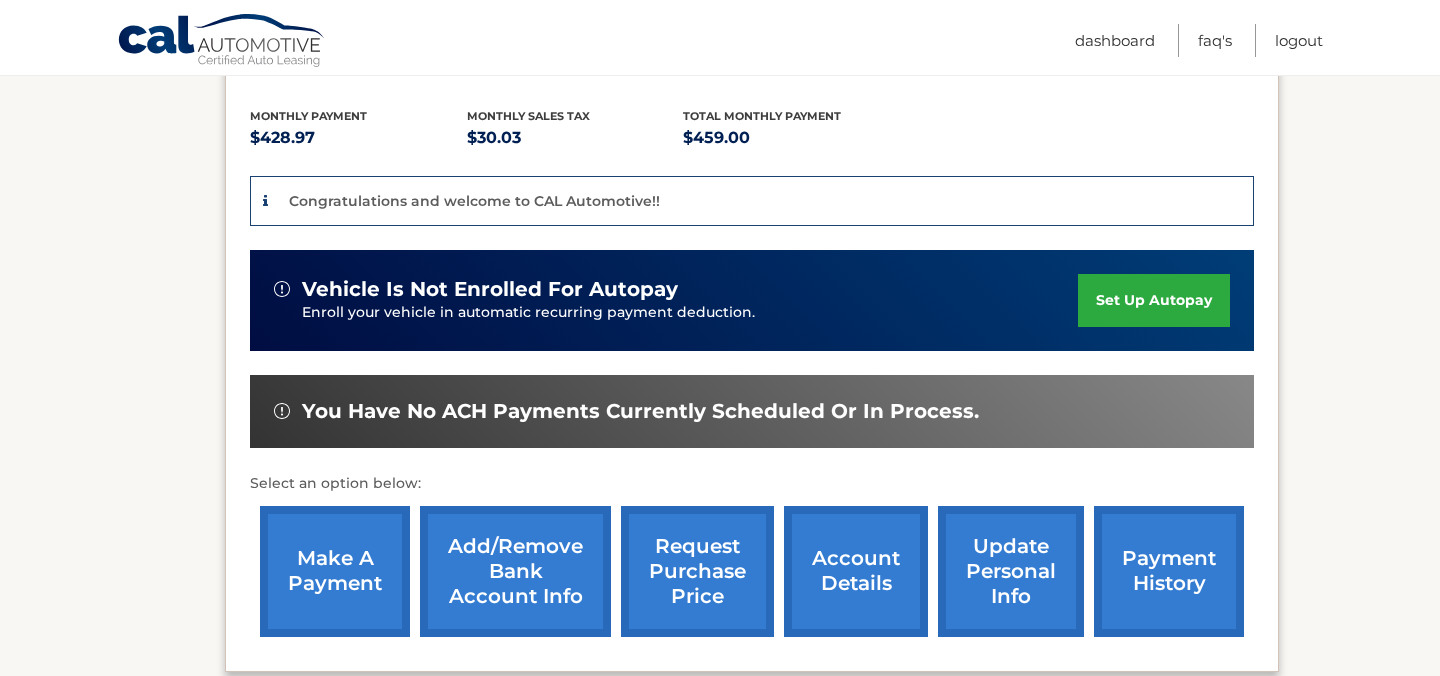scroll, scrollTop: 448, scrollLeft: 0, axis: vertical 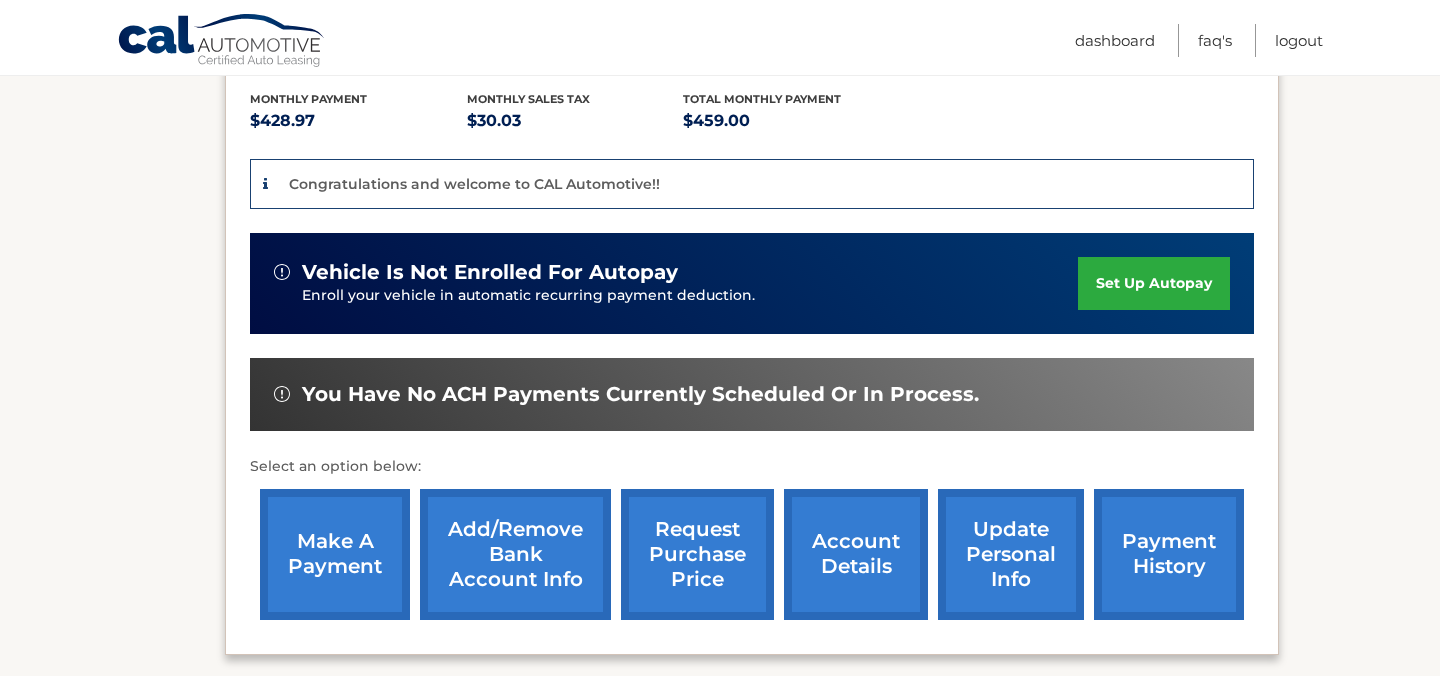 click on "make a payment" at bounding box center (335, 554) 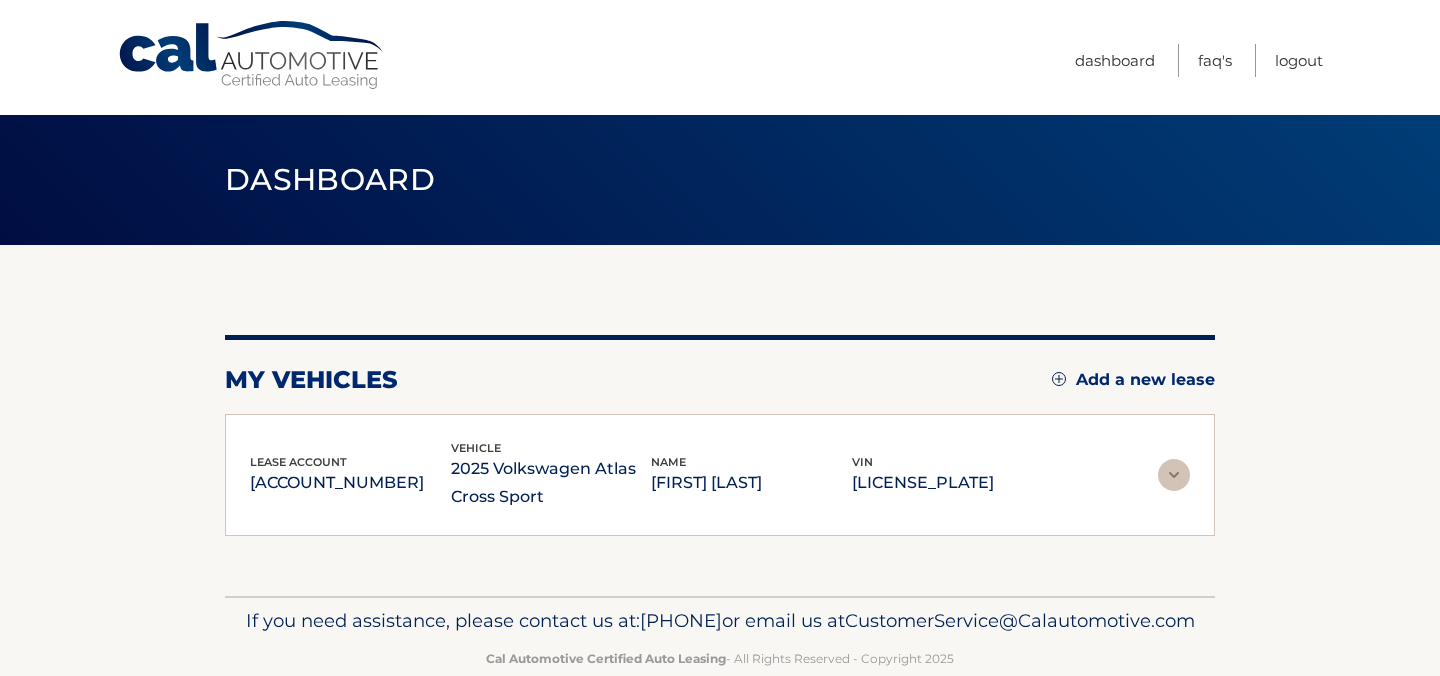 scroll, scrollTop: 0, scrollLeft: 0, axis: both 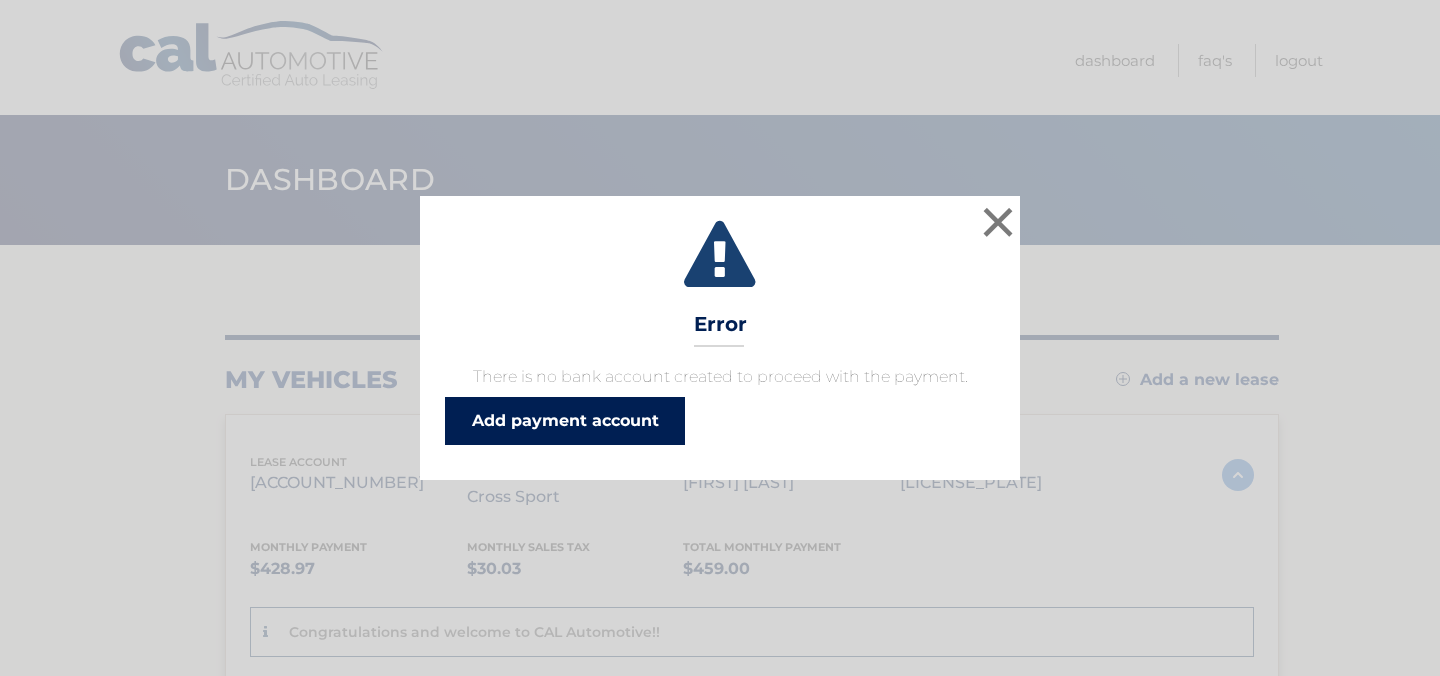 click on "Add payment account" at bounding box center (565, 421) 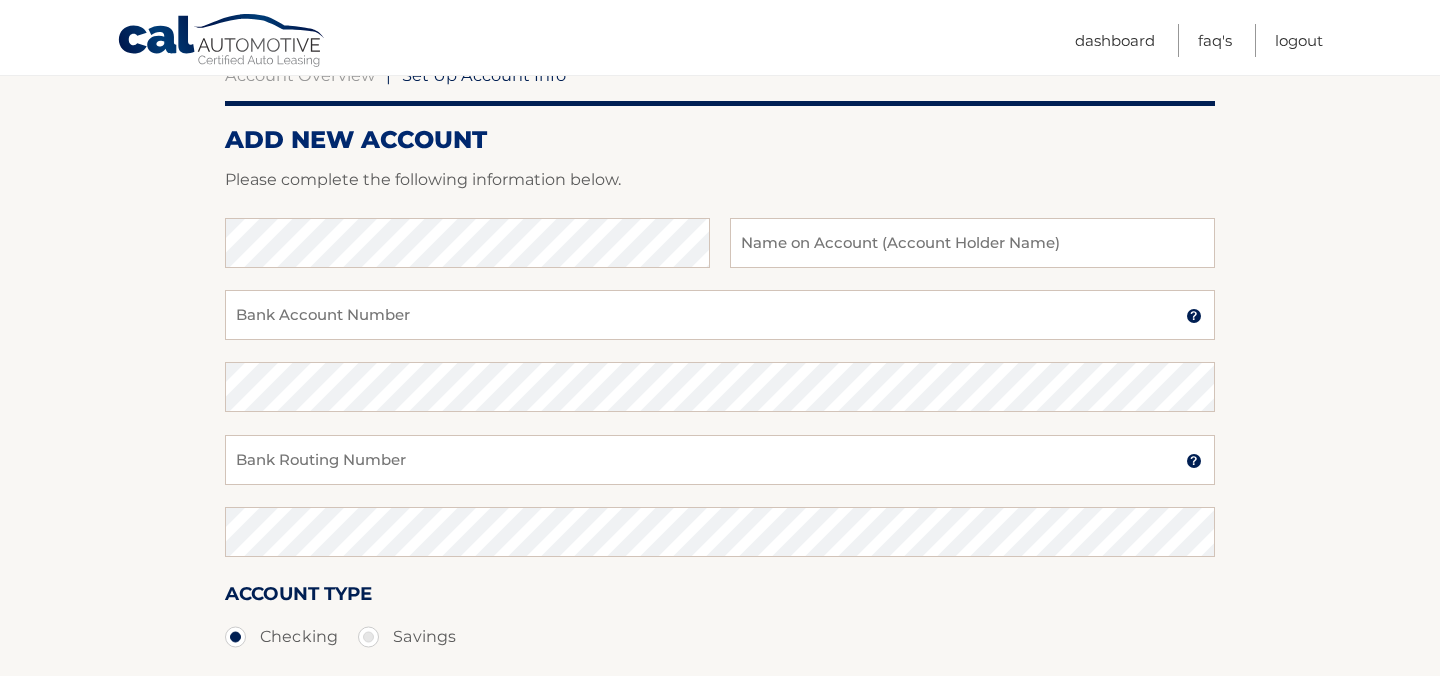 scroll, scrollTop: 258, scrollLeft: 0, axis: vertical 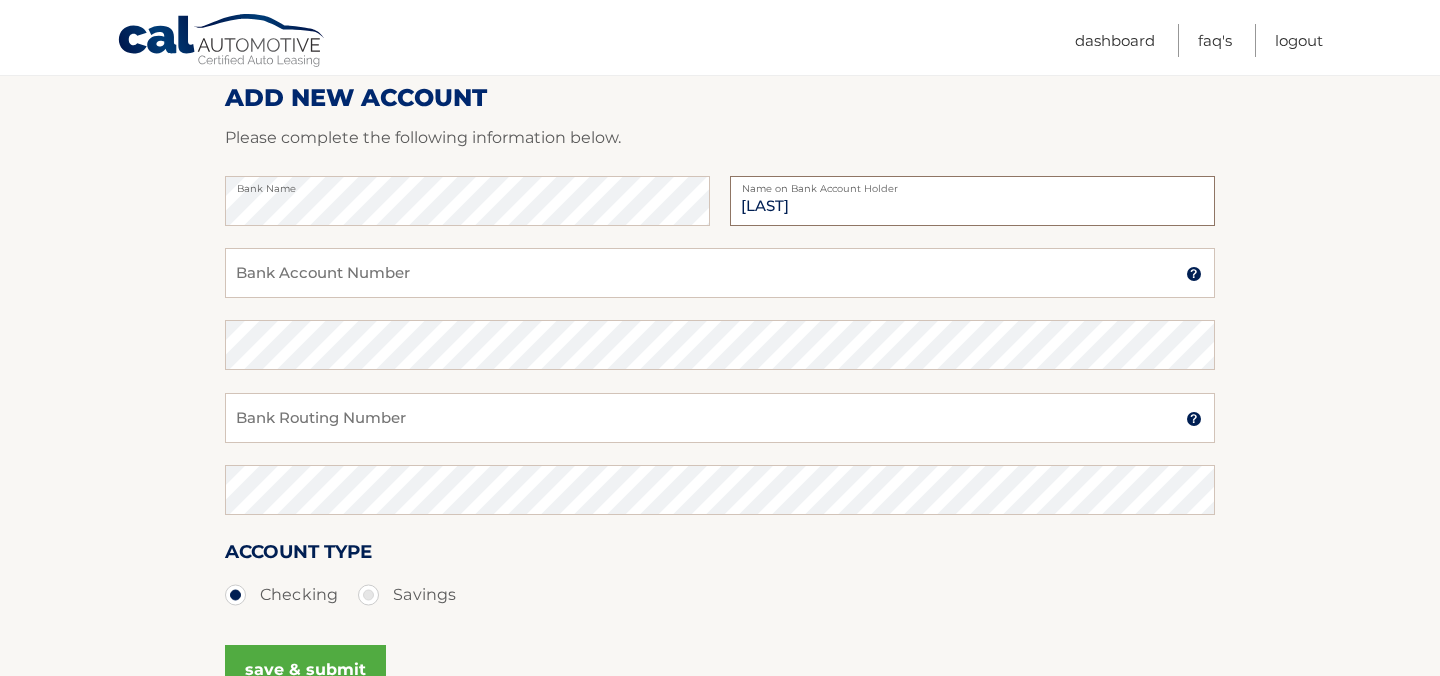 type on "[LAST]" 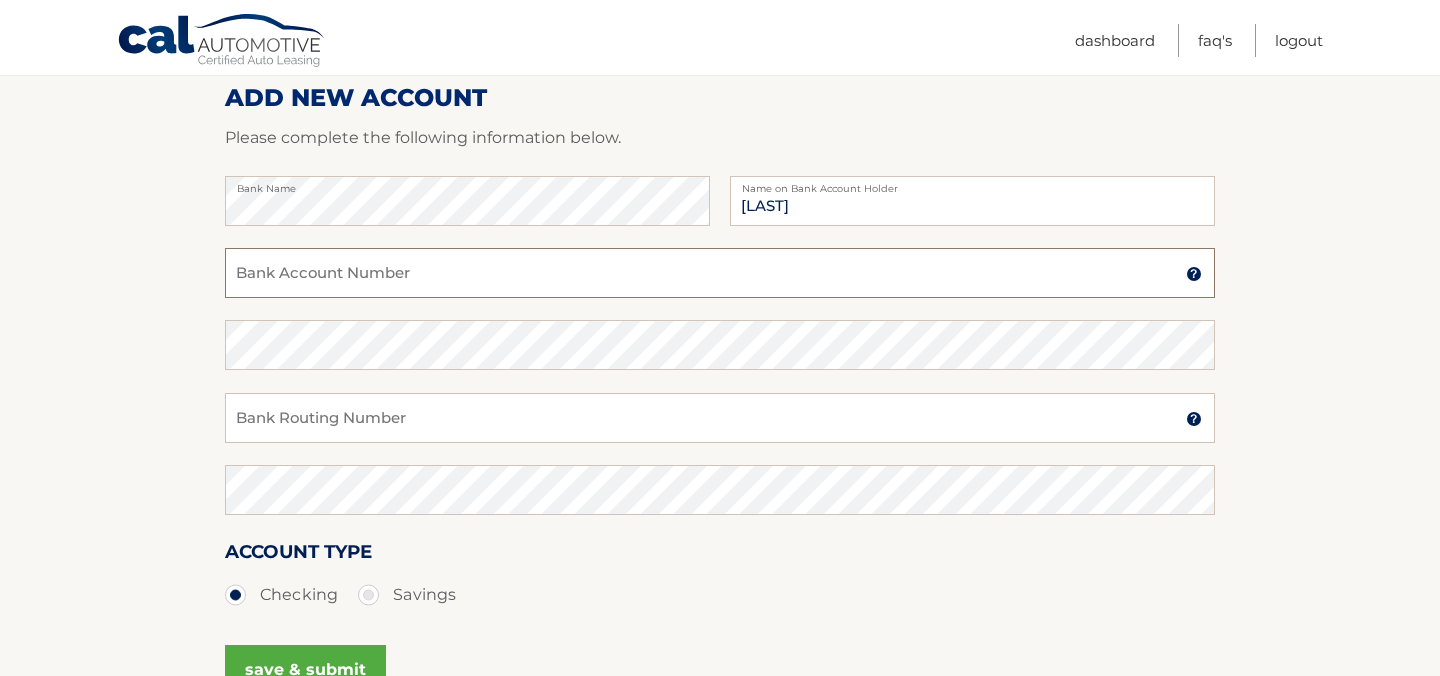 click on "Bank Account Number" at bounding box center [720, 273] 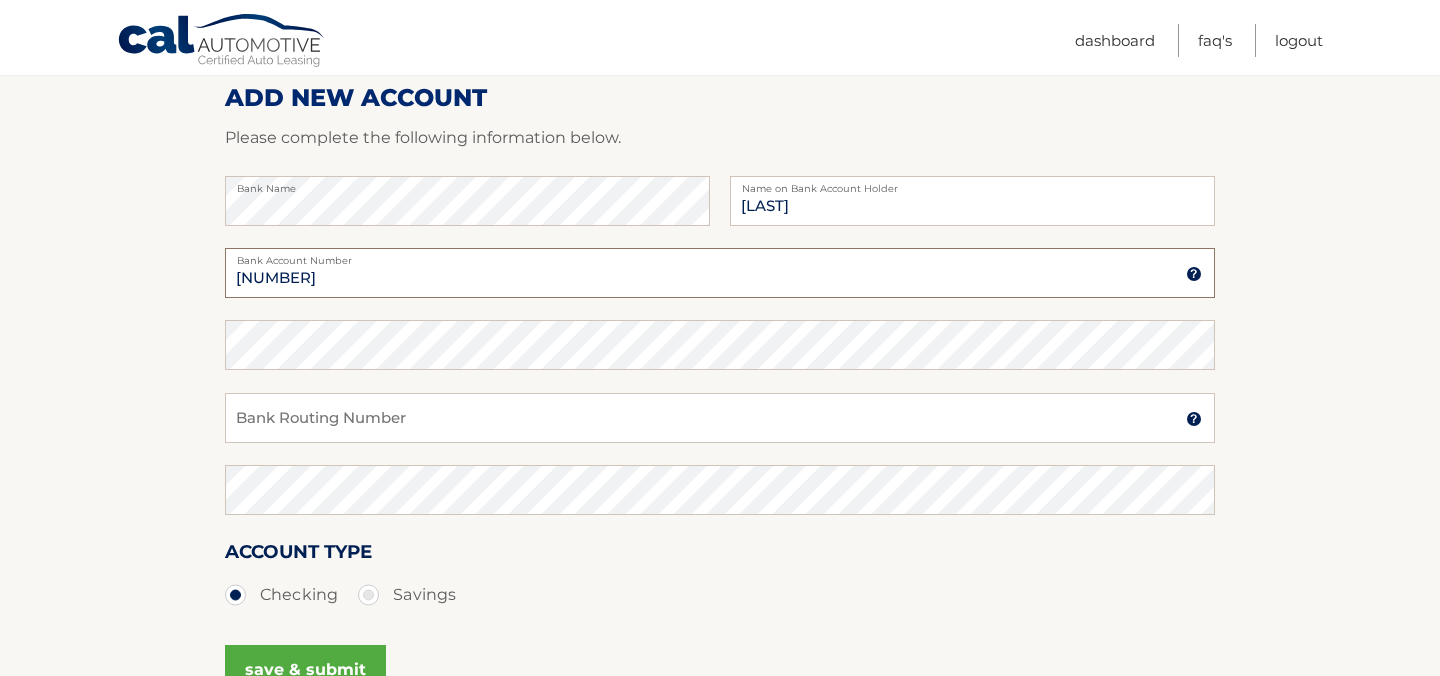 type on "[NUMBER]" 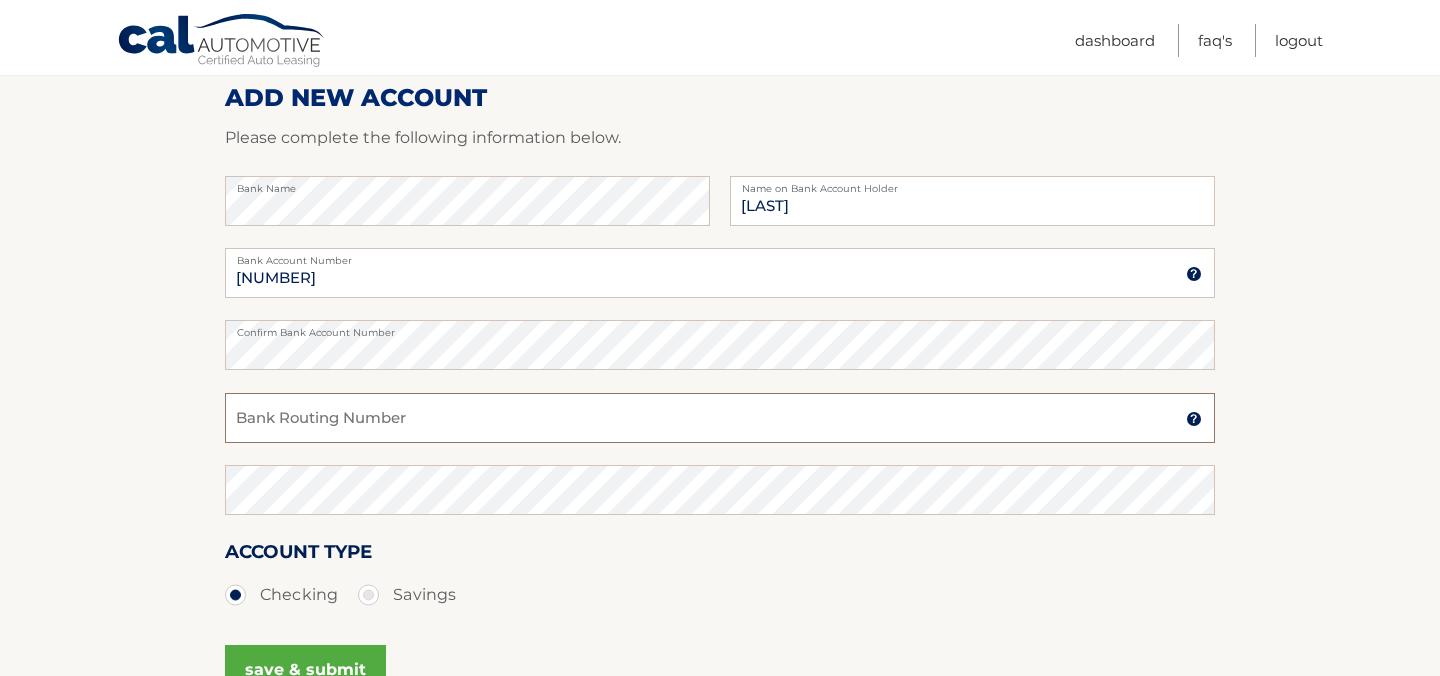 click on "Bank Routing Number" at bounding box center [720, 418] 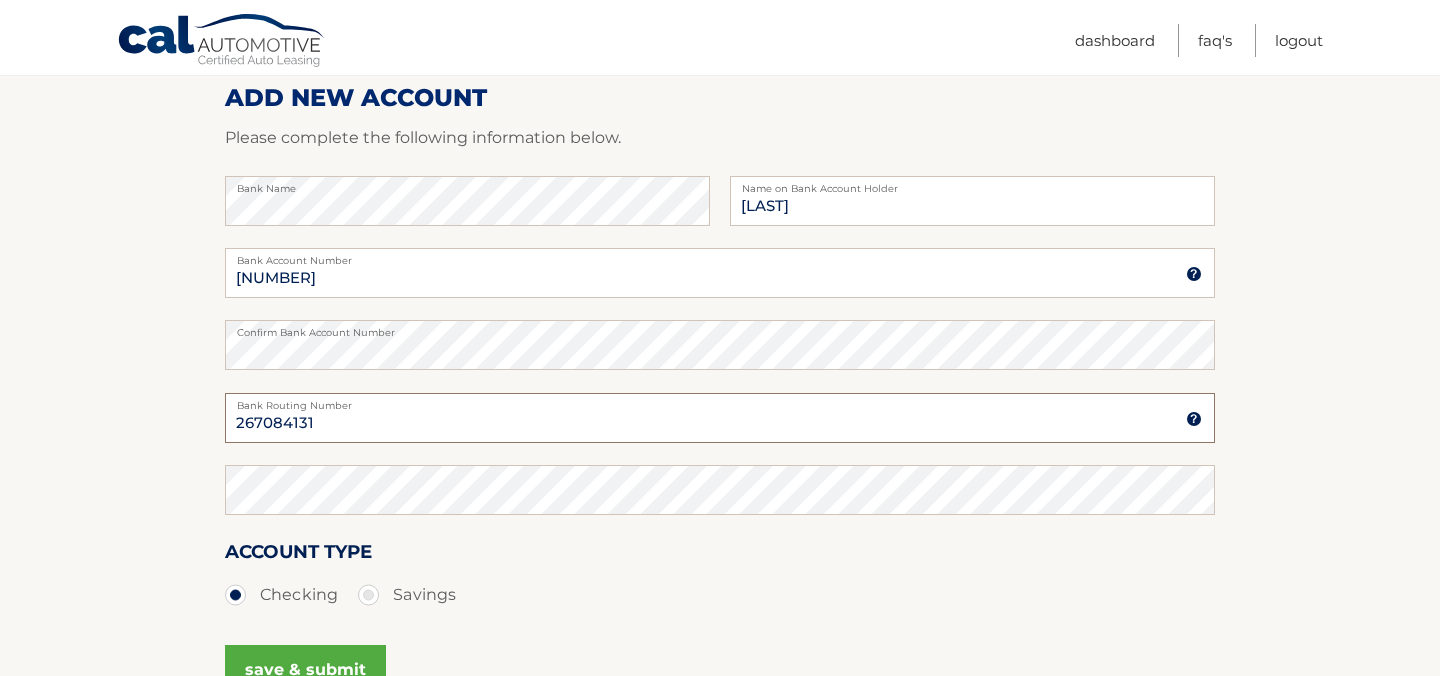 type on "267084131" 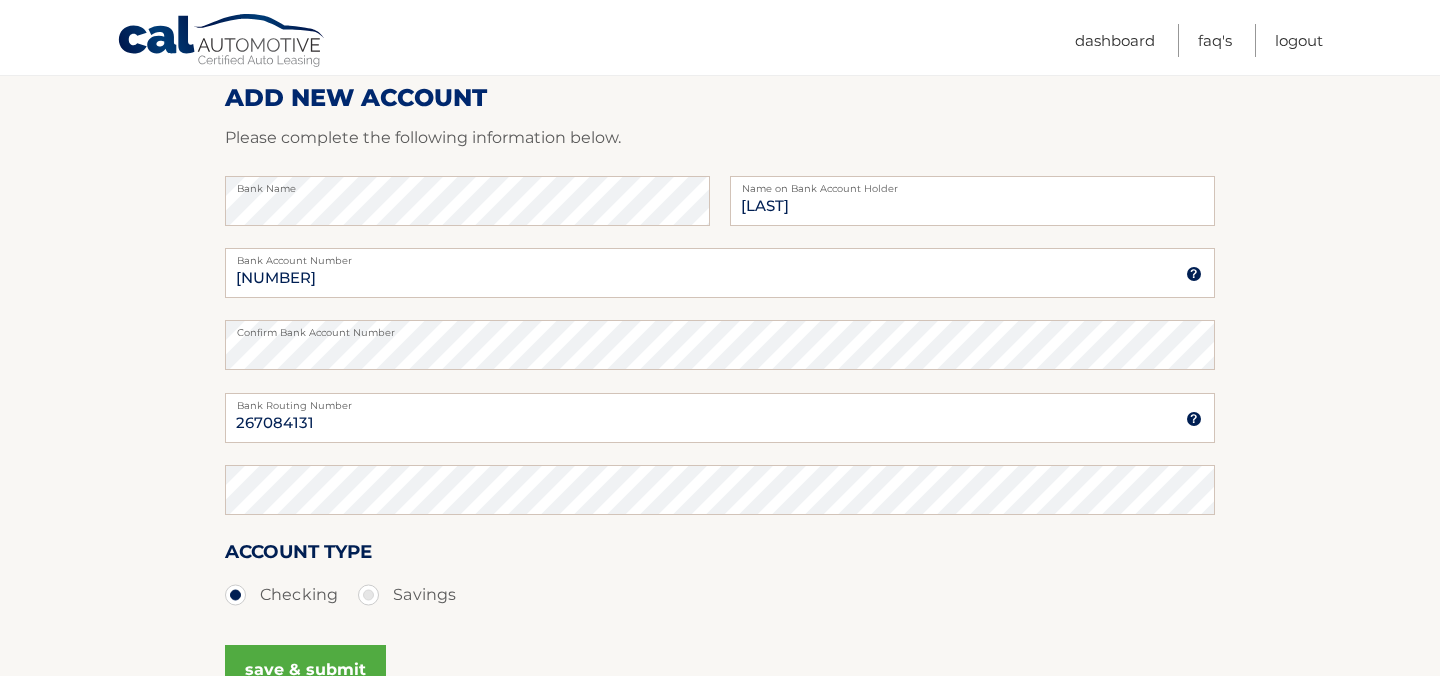 scroll, scrollTop: 277, scrollLeft: 0, axis: vertical 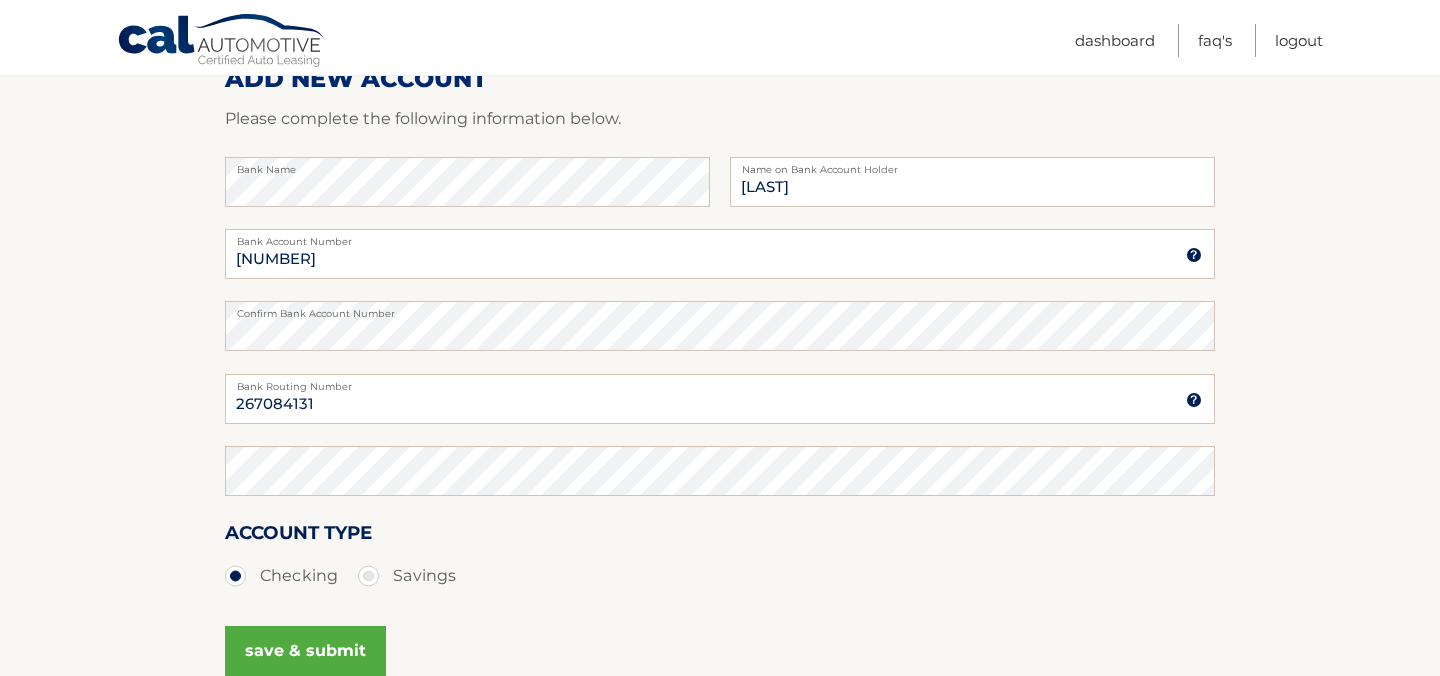 type 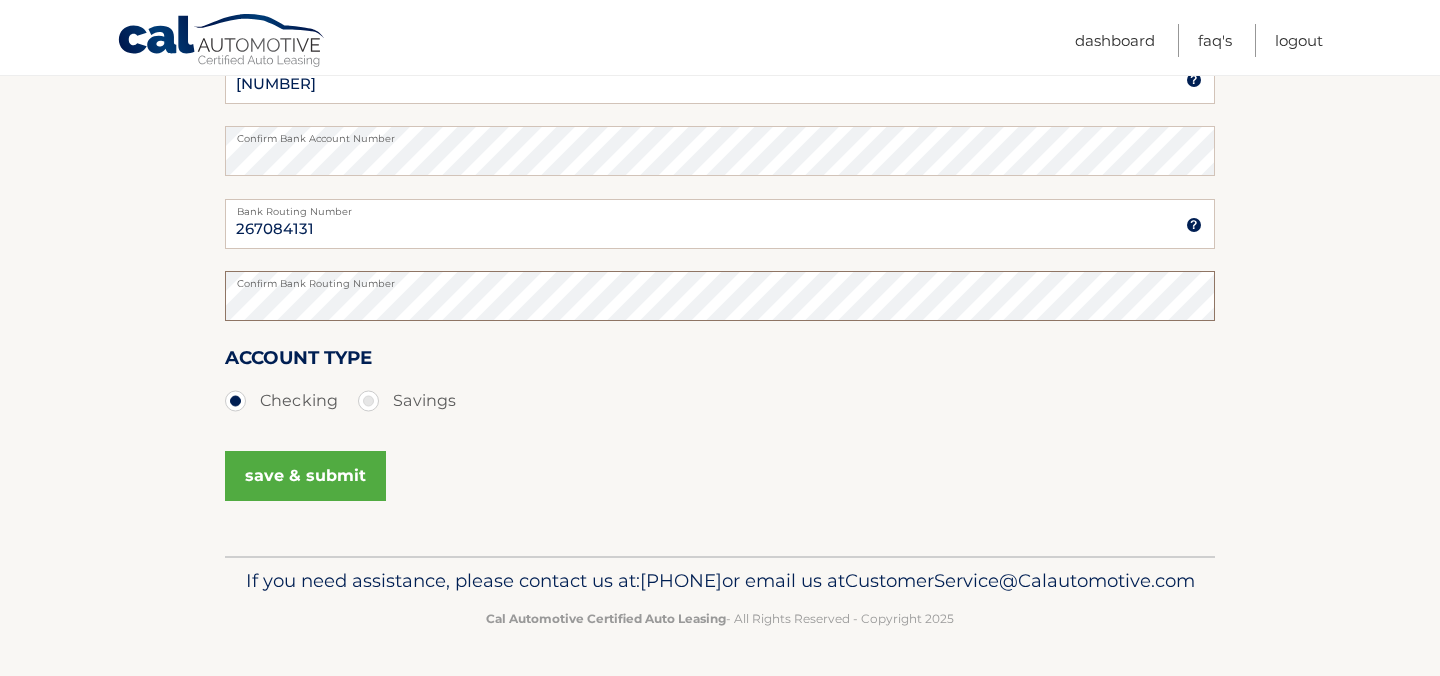 scroll, scrollTop: 484, scrollLeft: 0, axis: vertical 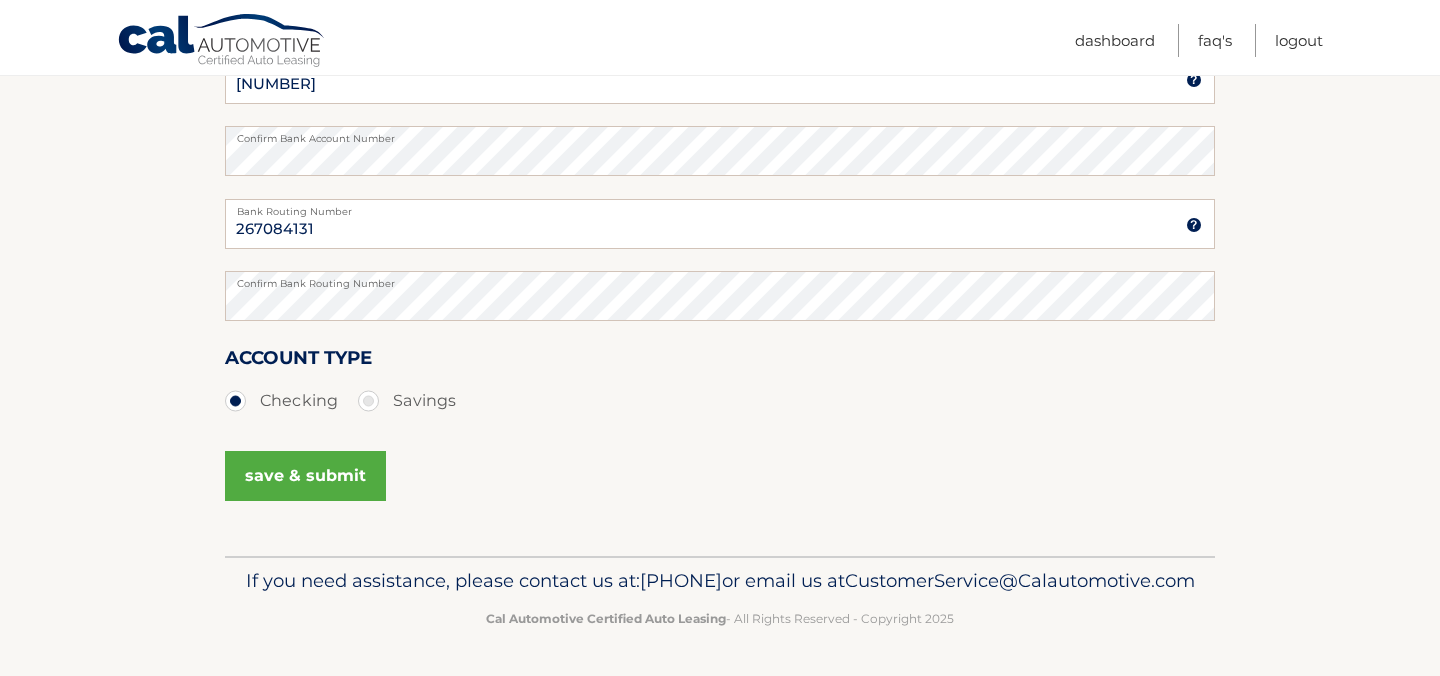 click on "save & submit" at bounding box center (305, 476) 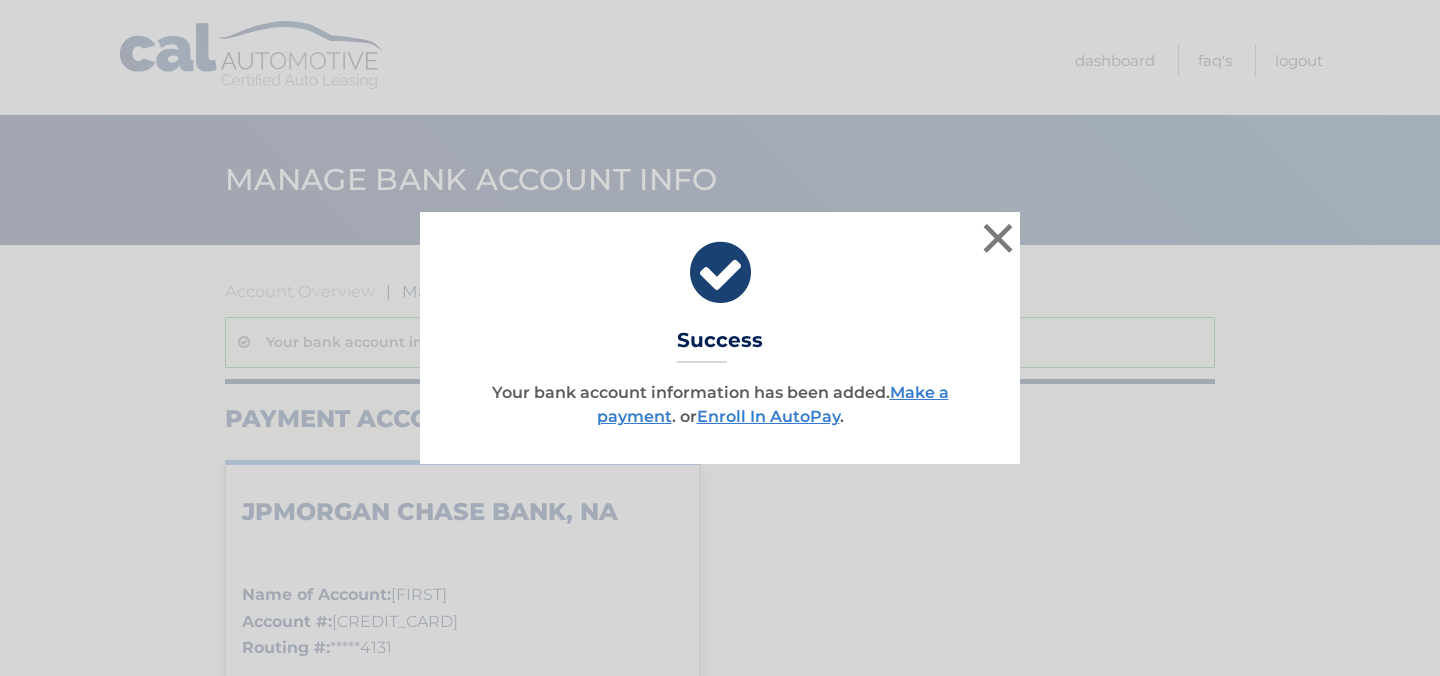 scroll, scrollTop: 0, scrollLeft: 0, axis: both 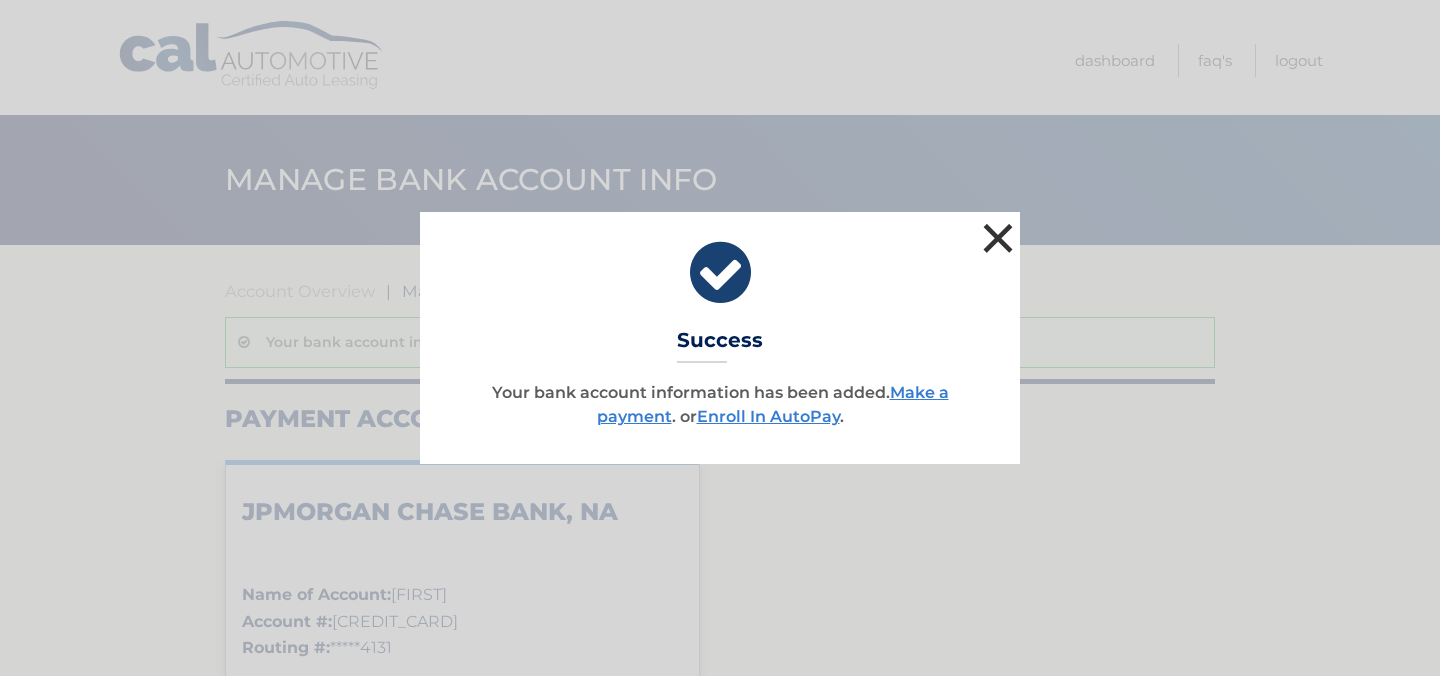 click on "×" at bounding box center [998, 238] 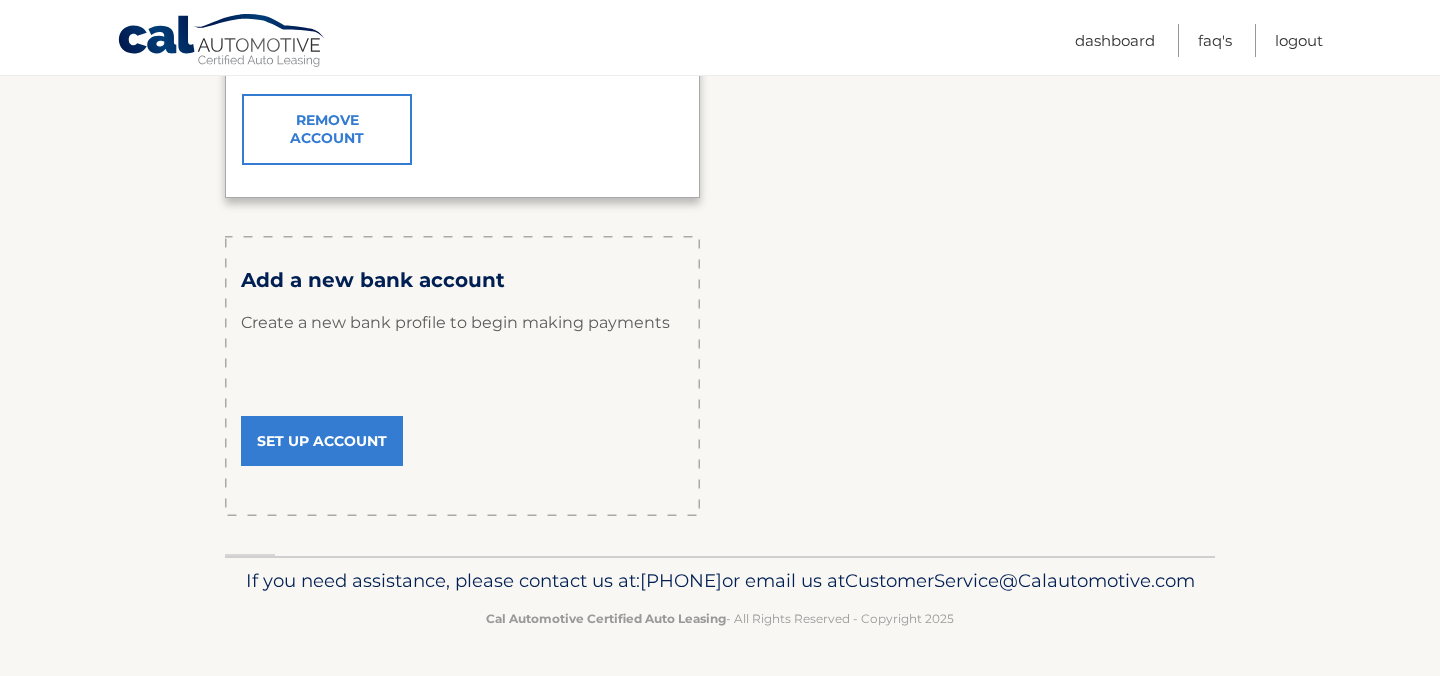 scroll, scrollTop: 0, scrollLeft: 0, axis: both 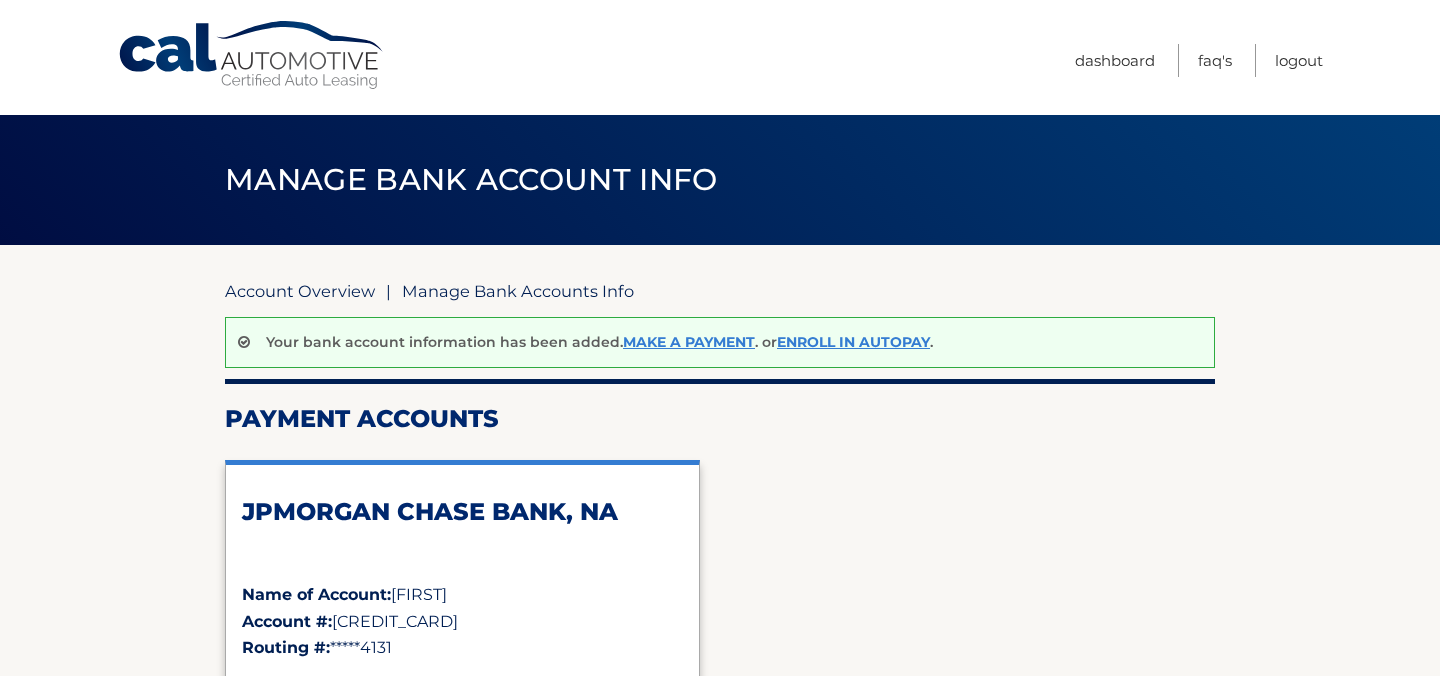 click on "Account Overview" at bounding box center (300, 291) 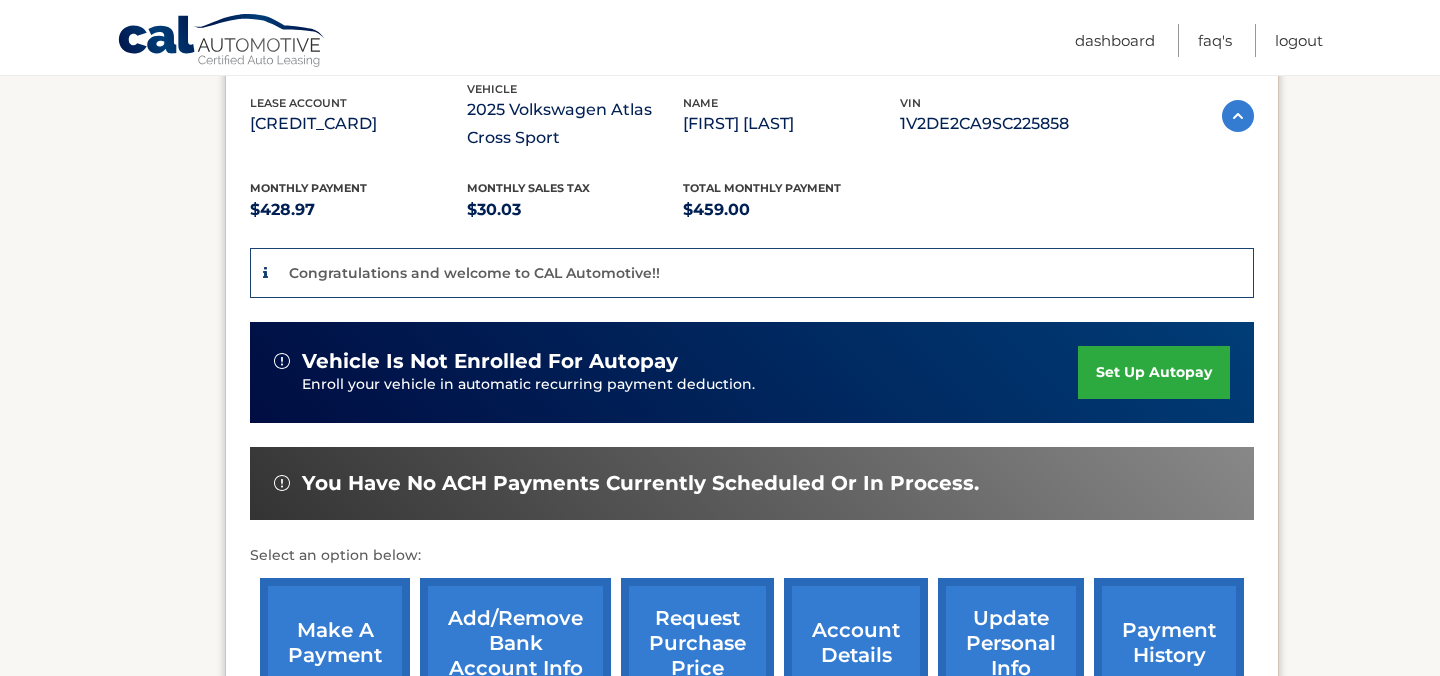 scroll, scrollTop: 374, scrollLeft: 0, axis: vertical 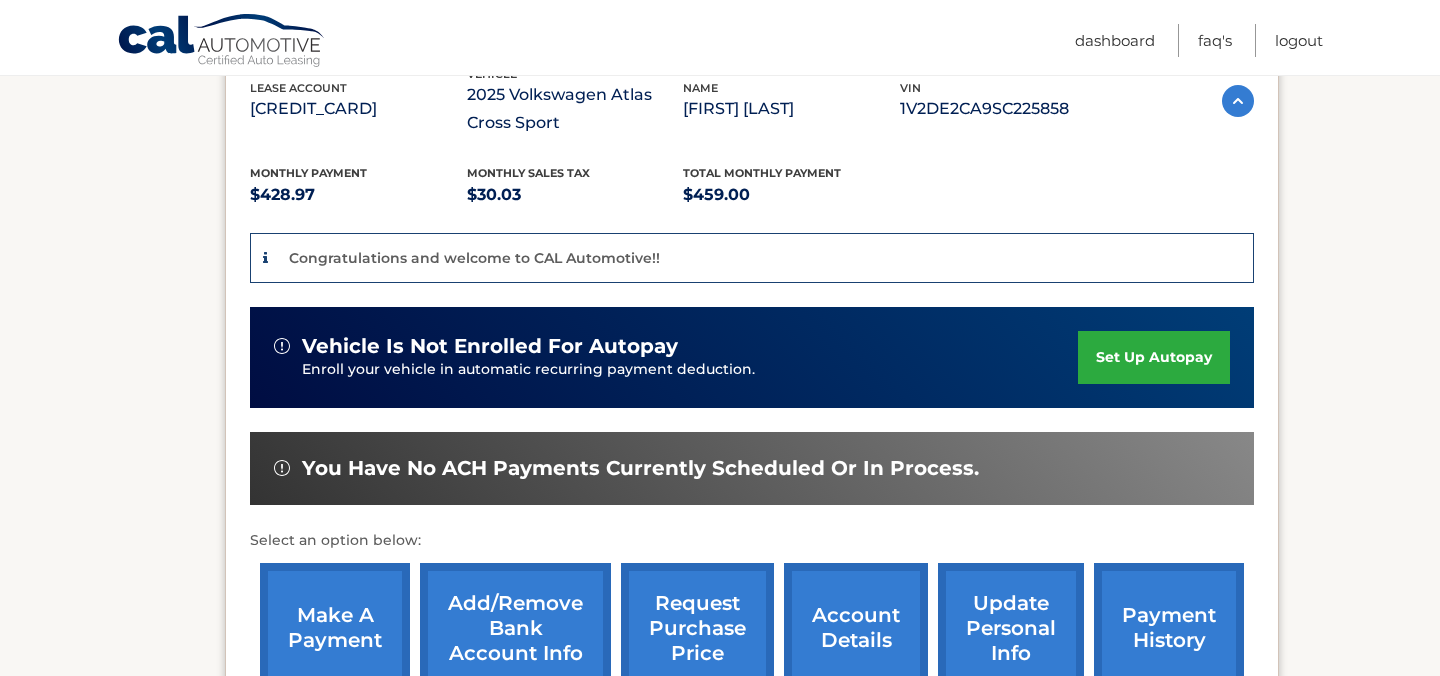 click on "set up autopay" at bounding box center [1154, 357] 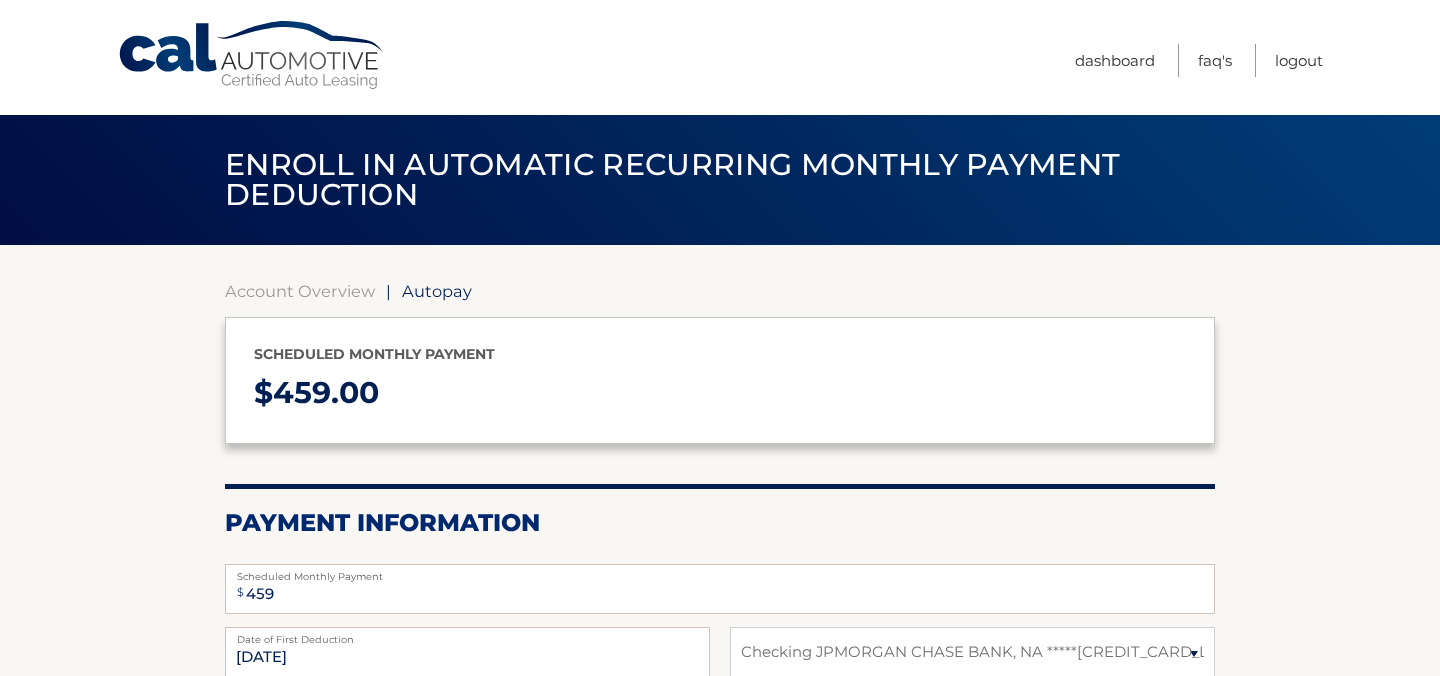 select on "MmQwYTNmMWUtZjc2Mi00NzMwLThiMjgtMDQ3NjNhYjkxM2M3" 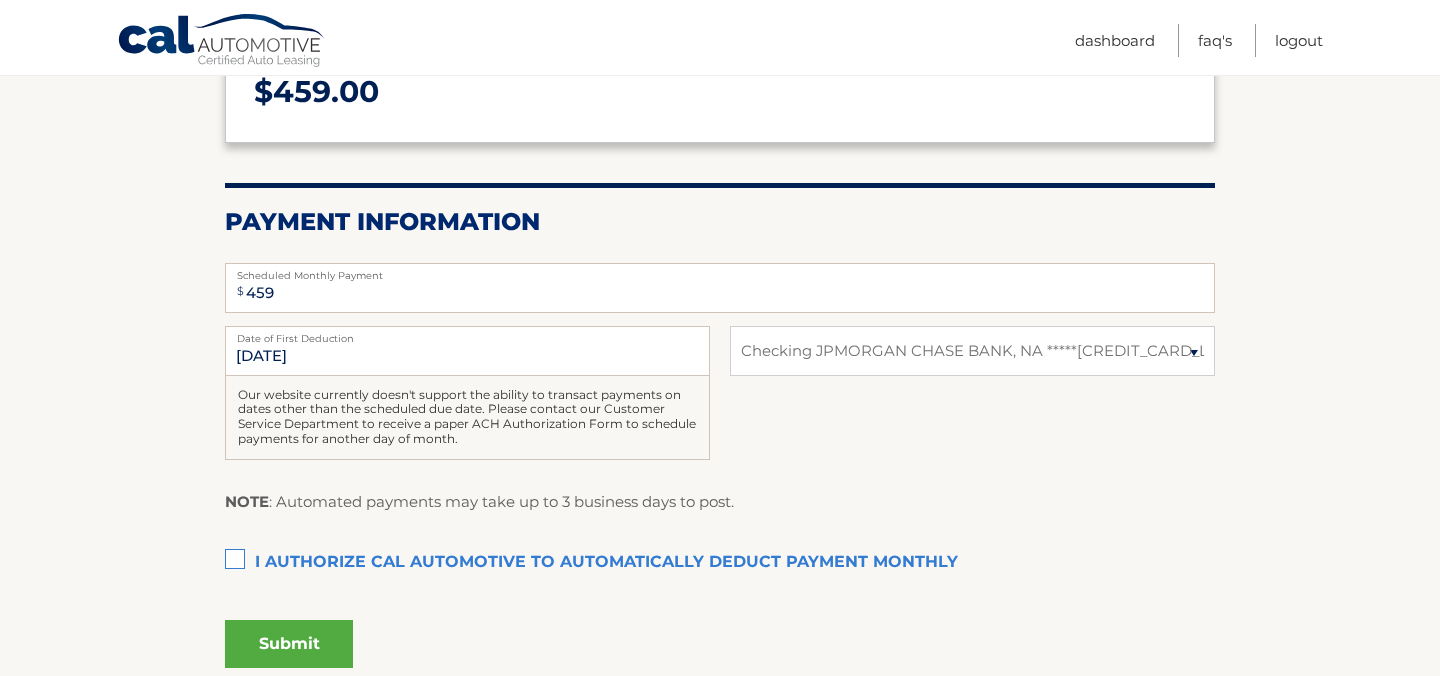 scroll, scrollTop: 306, scrollLeft: 0, axis: vertical 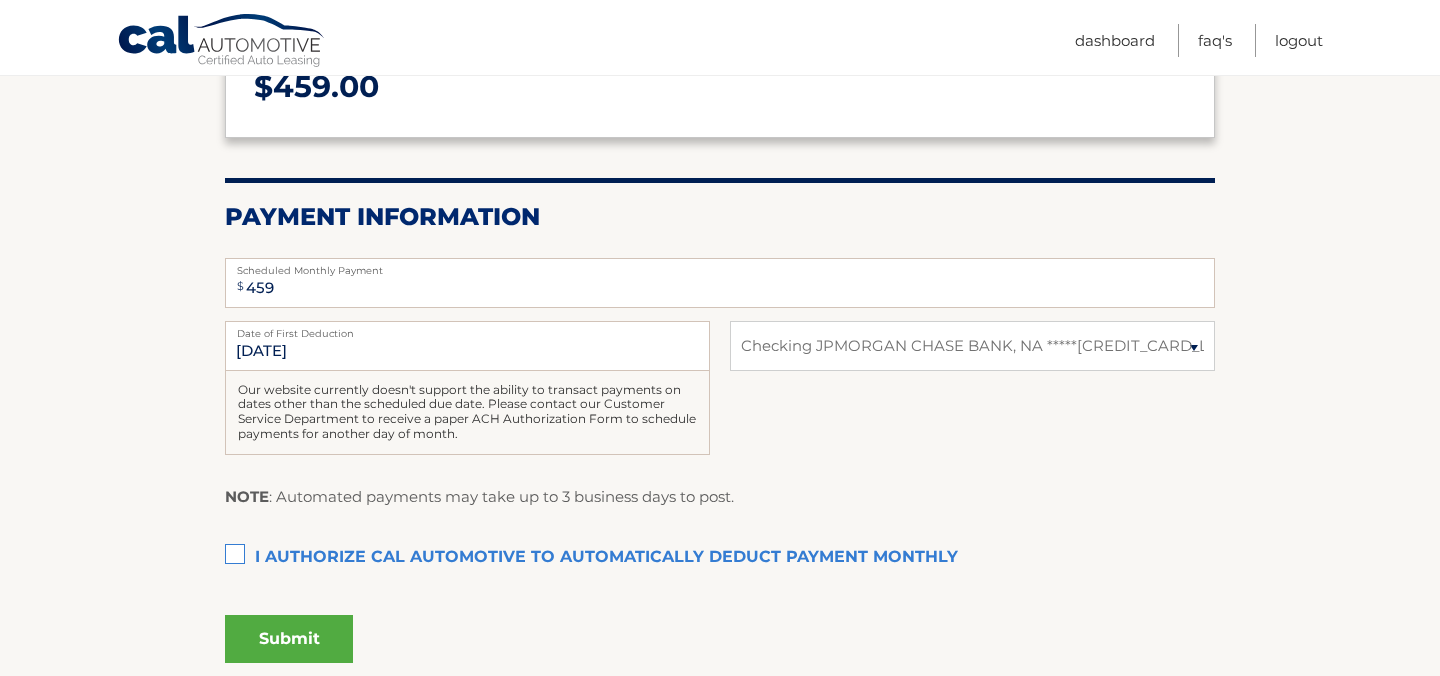 click on "I authorize cal automotive to automatically deduct payment monthly
This checkbox must be checked" at bounding box center (720, 558) 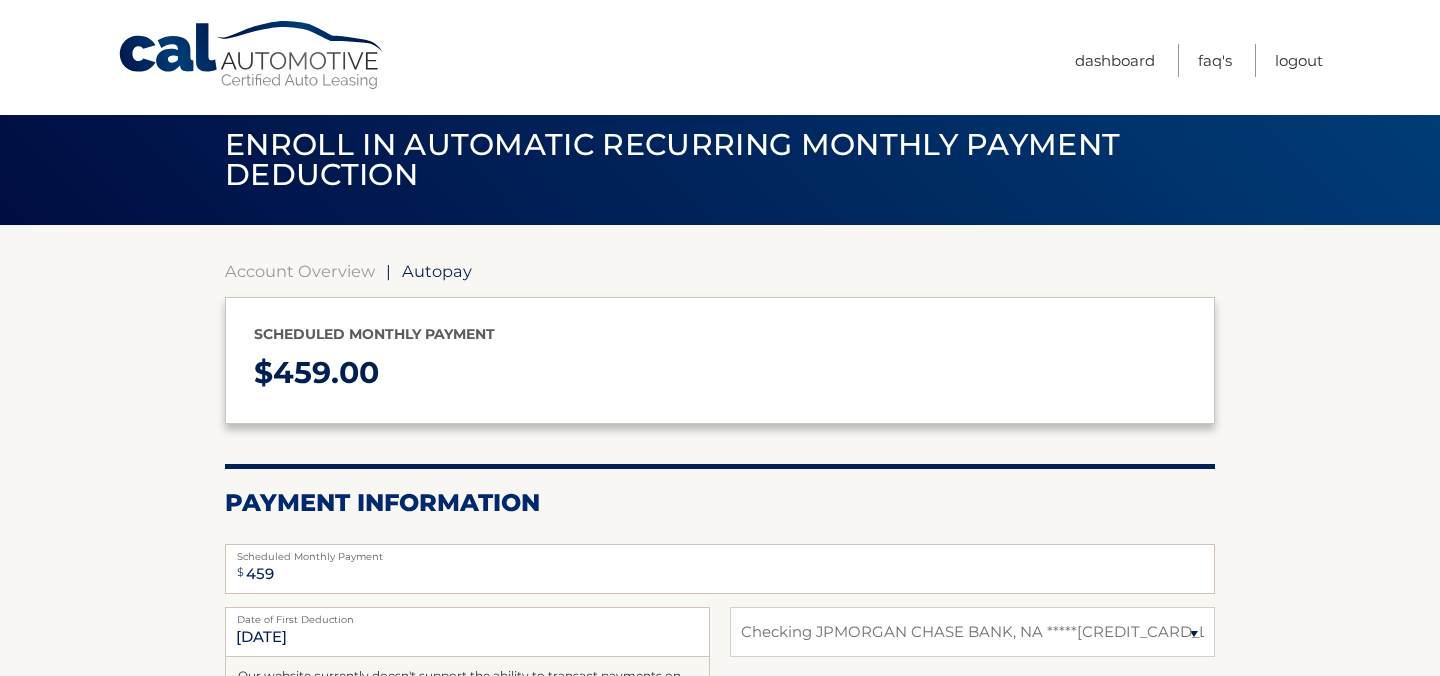 scroll, scrollTop: 0, scrollLeft: 0, axis: both 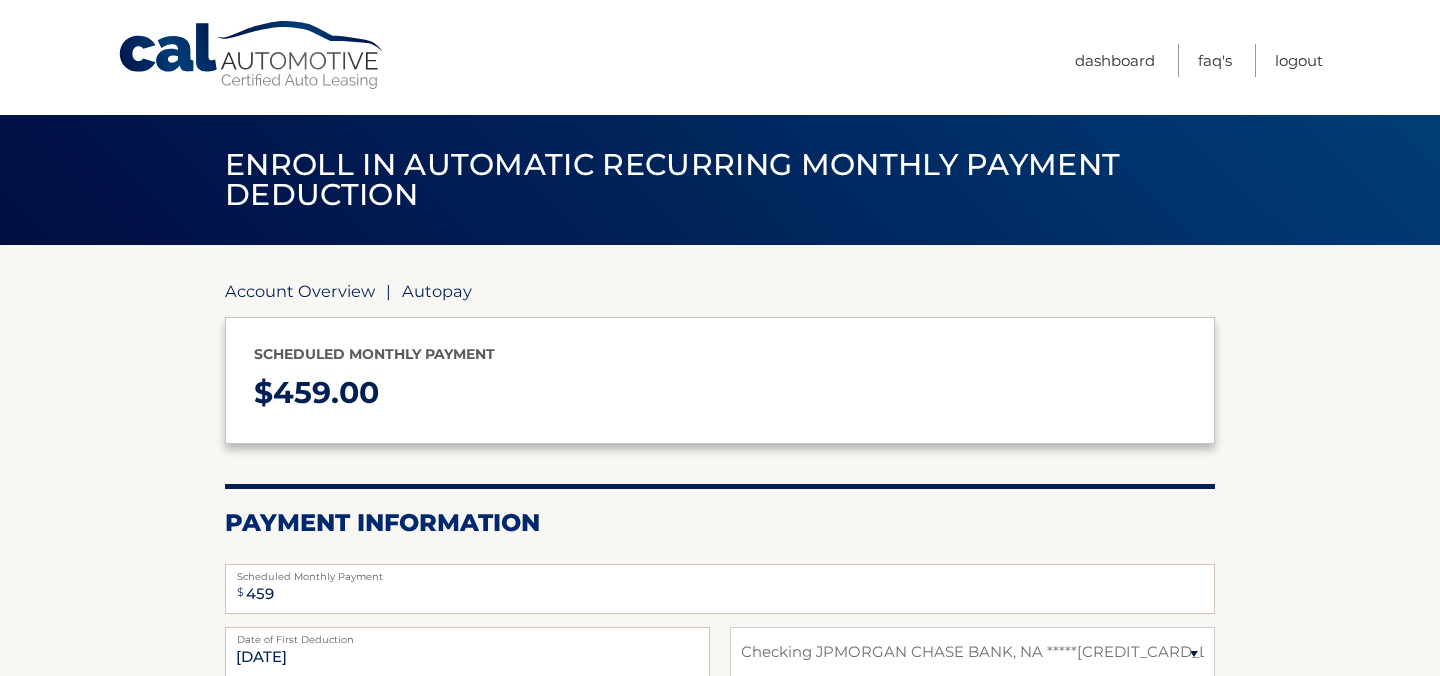 click on "Account Overview" at bounding box center [300, 291] 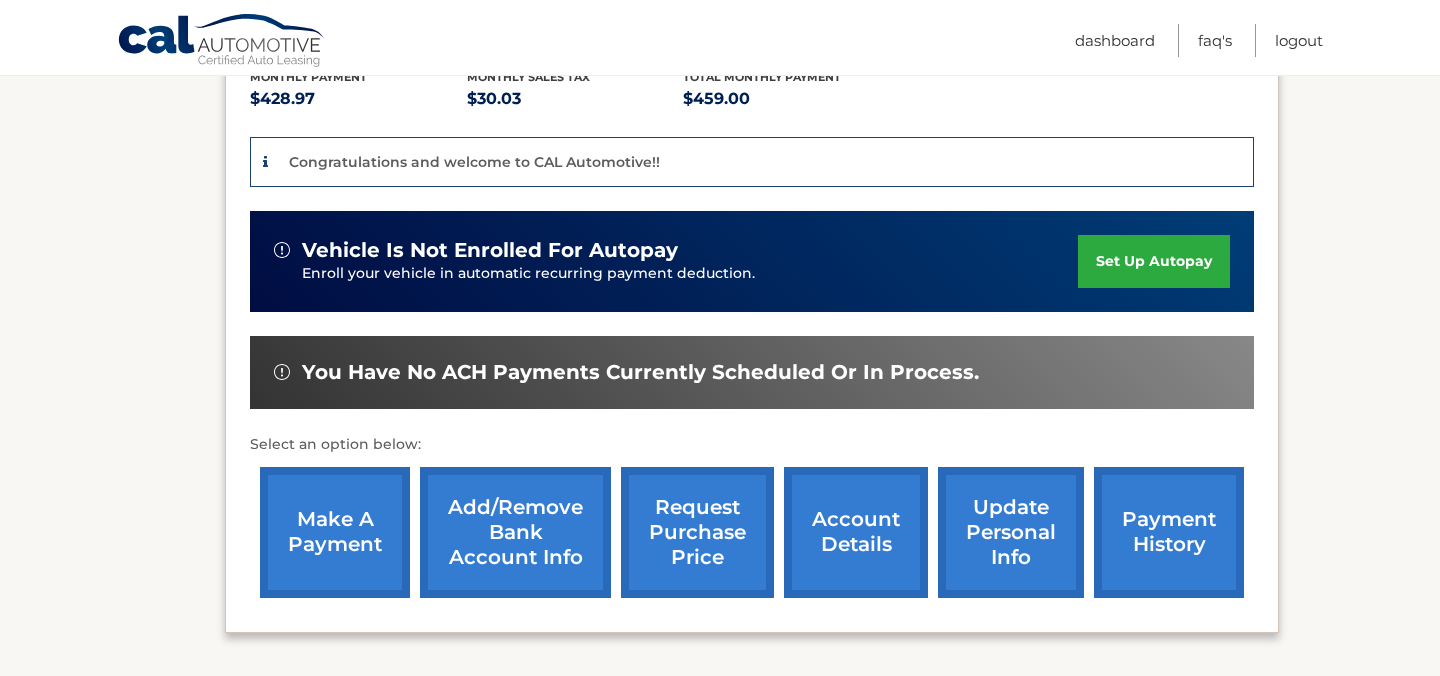 scroll, scrollTop: 478, scrollLeft: 0, axis: vertical 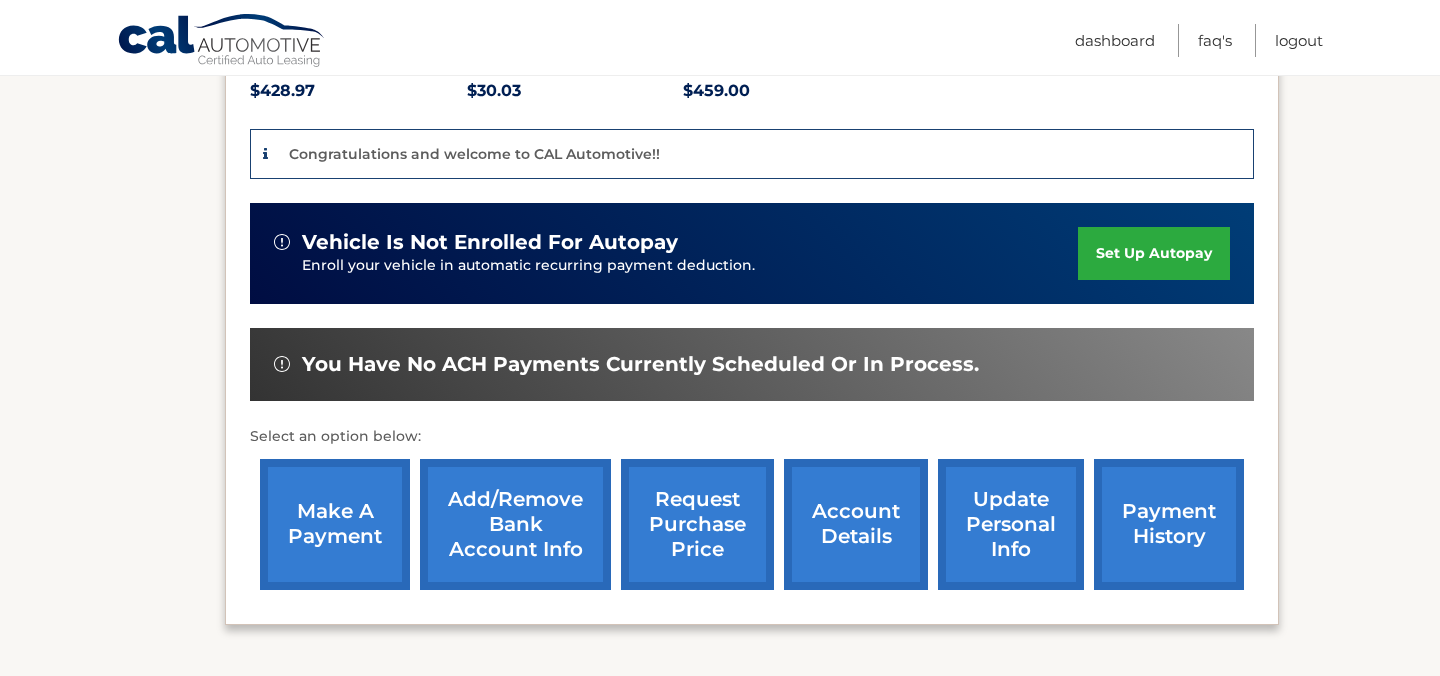 click on "make a payment" at bounding box center (335, 524) 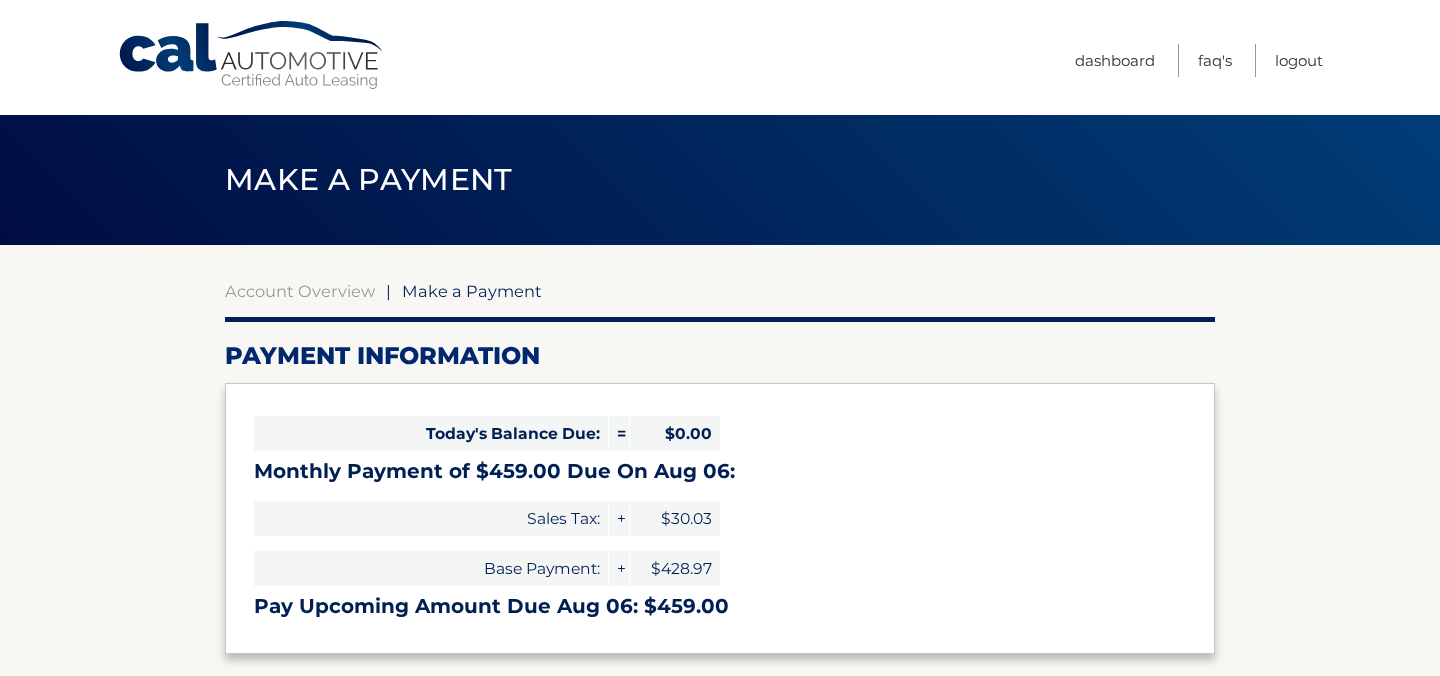 select on "MmQwYTNmMWUtZjc2Mi00NzMwLThiMjgtMDQ3NjNhYjkxM2M3" 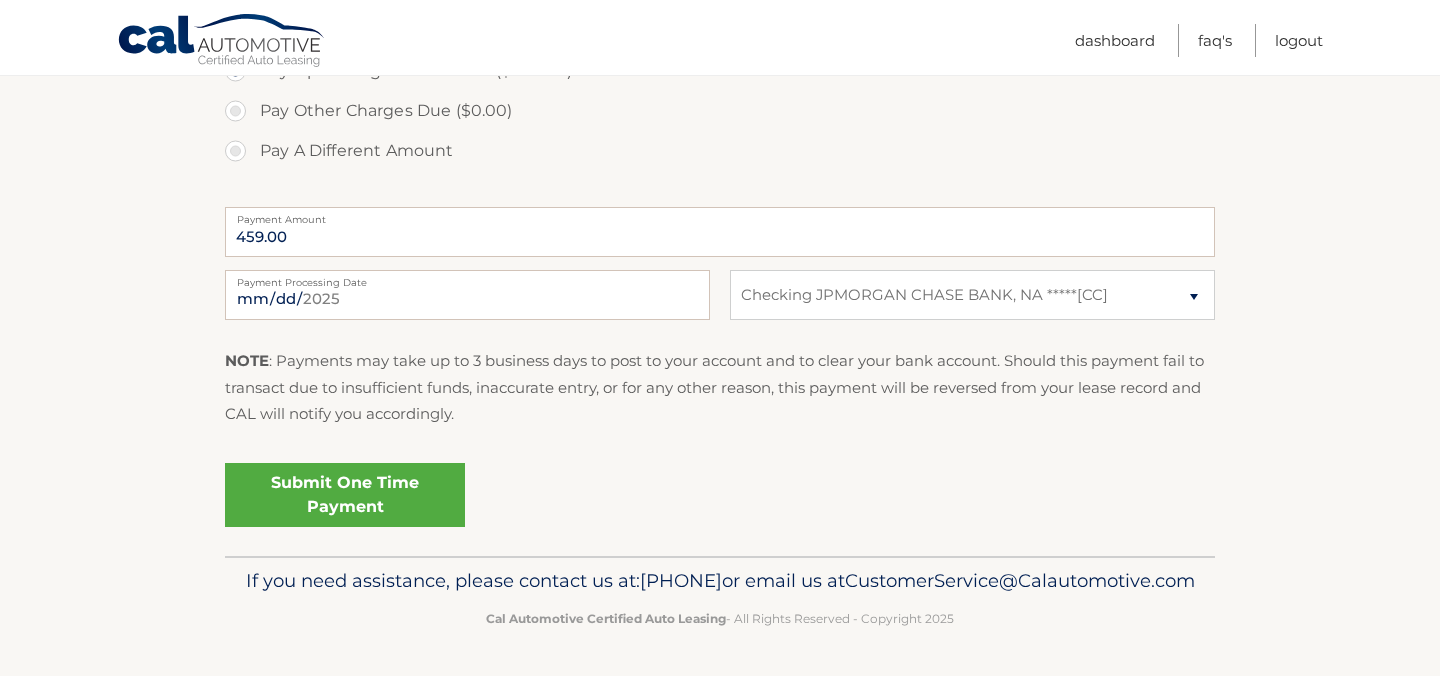 scroll, scrollTop: 753, scrollLeft: 0, axis: vertical 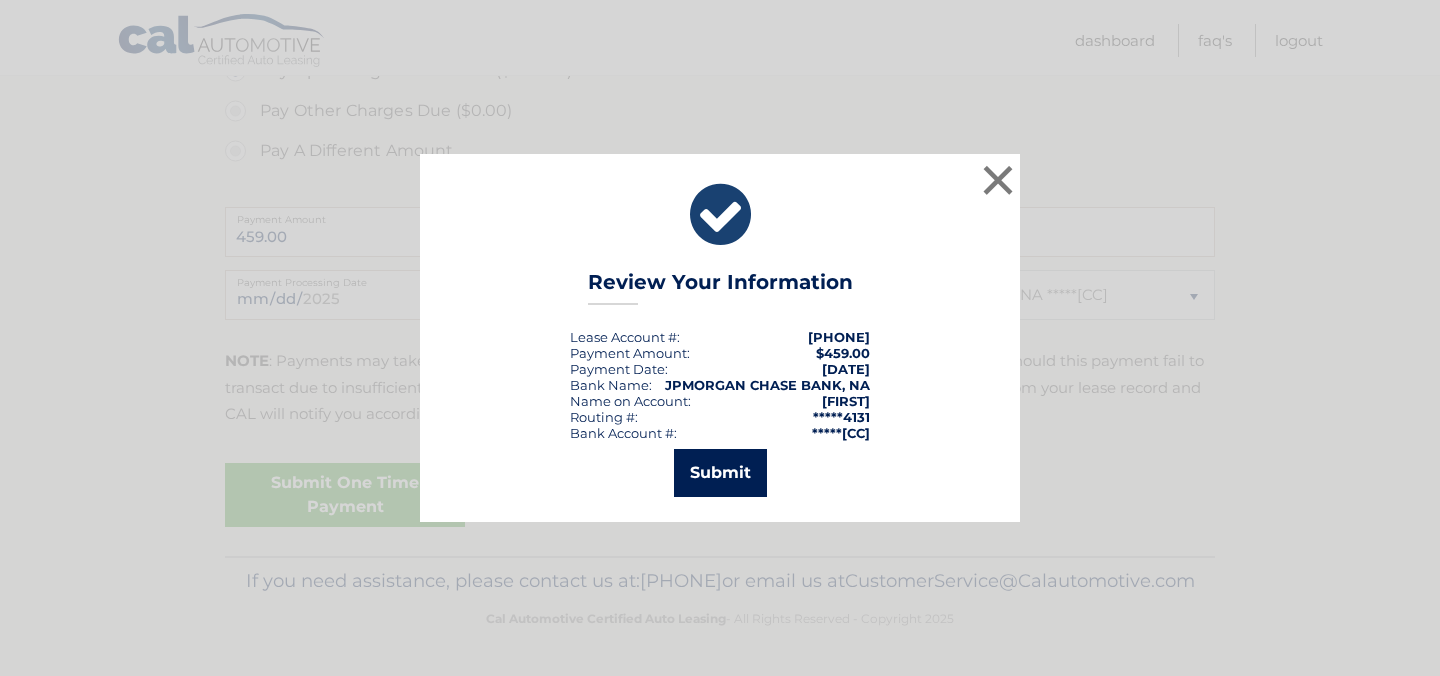 click on "Submit" at bounding box center (720, 473) 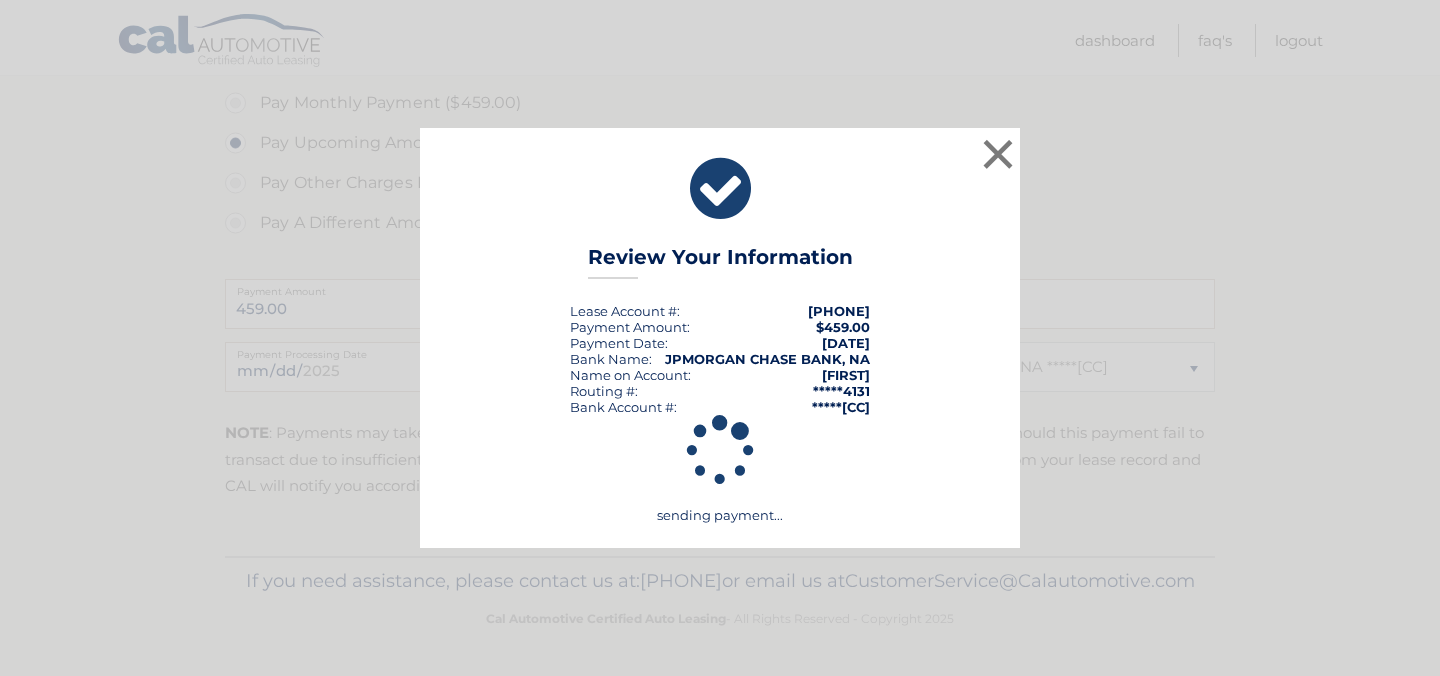 scroll, scrollTop: 681, scrollLeft: 0, axis: vertical 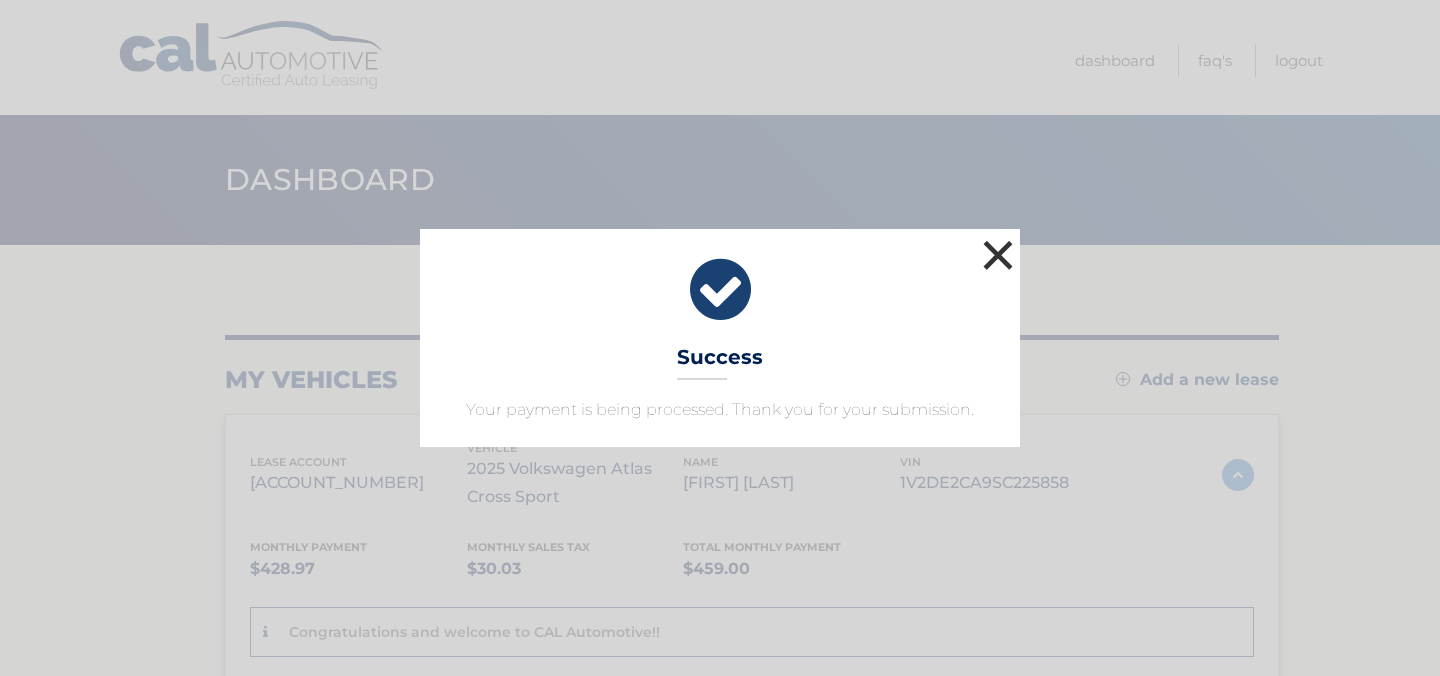 click on "×" at bounding box center [998, 255] 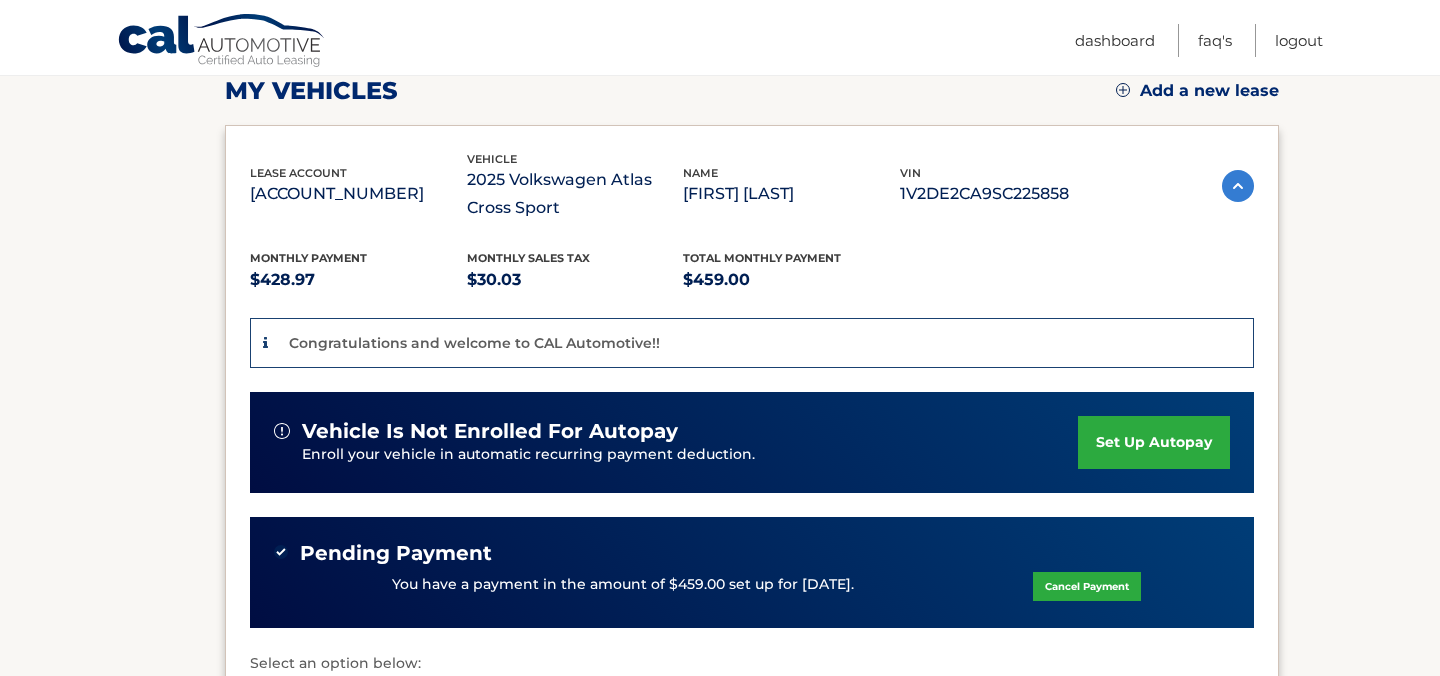 scroll, scrollTop: 296, scrollLeft: 0, axis: vertical 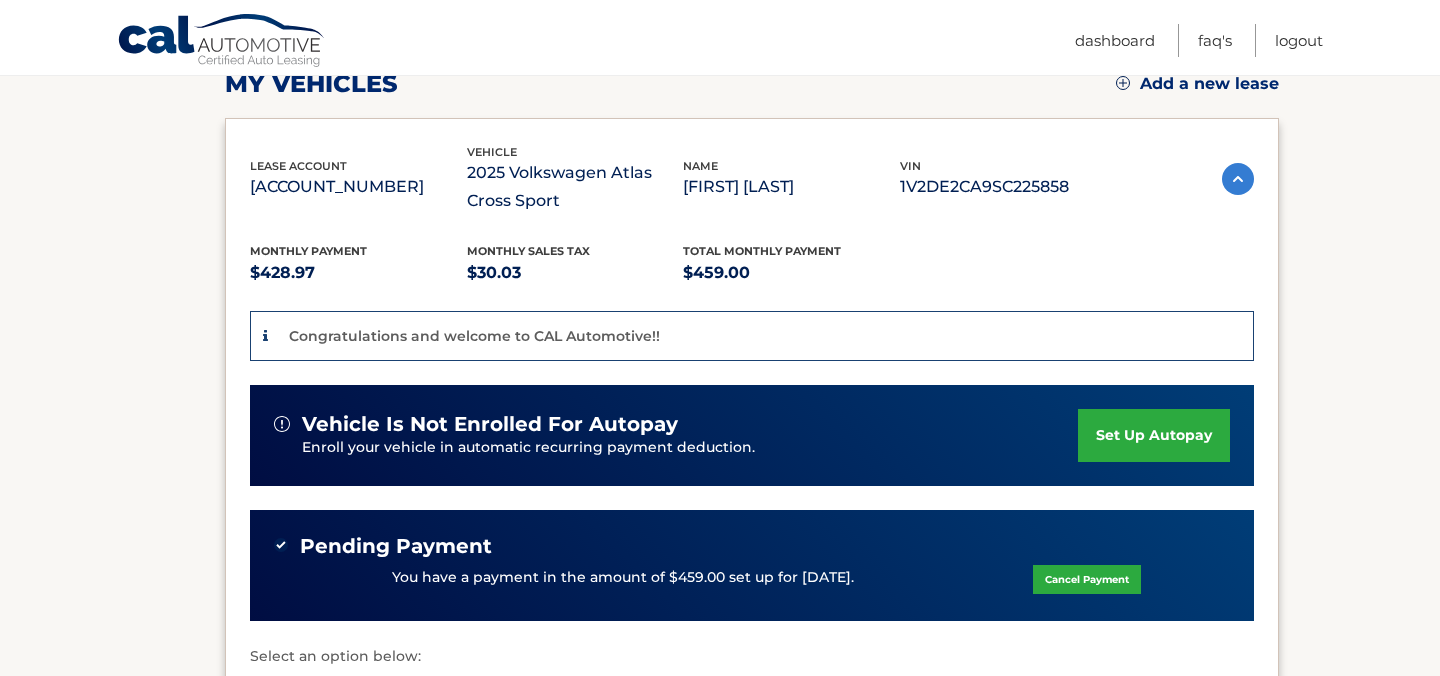 drag, startPoint x: 1124, startPoint y: 408, endPoint x: 1124, endPoint y: 423, distance: 15 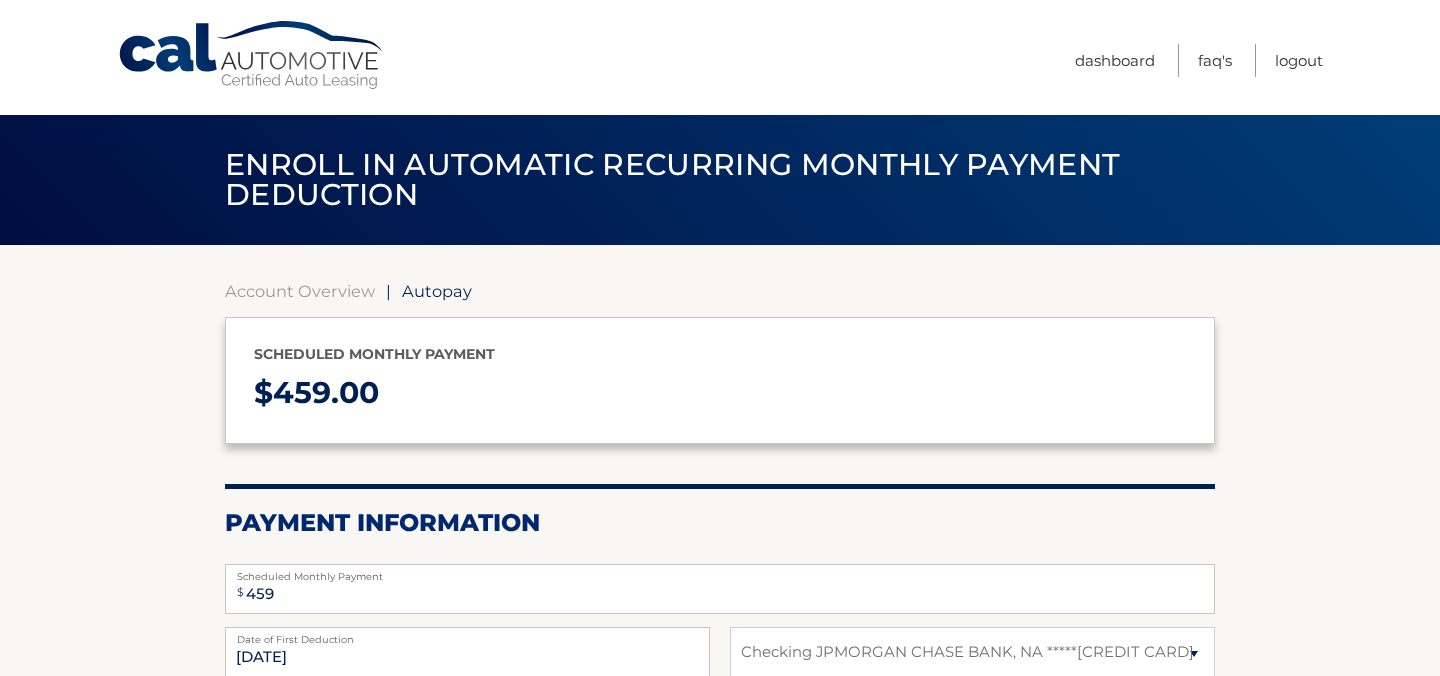 select on "MmQwYTNmMWUtZjc2Mi00NzMwLThiMjgtMDQ3NjNhYjkxM2M3" 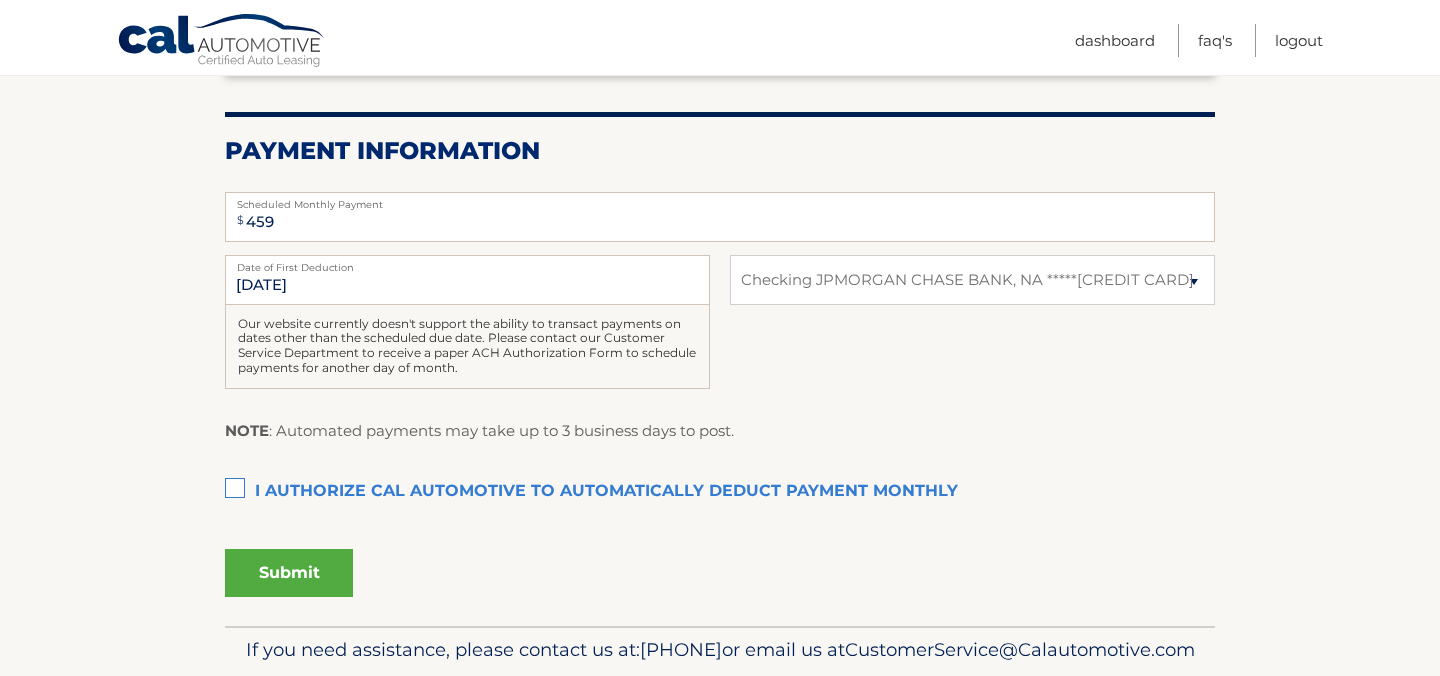 scroll, scrollTop: 460, scrollLeft: 0, axis: vertical 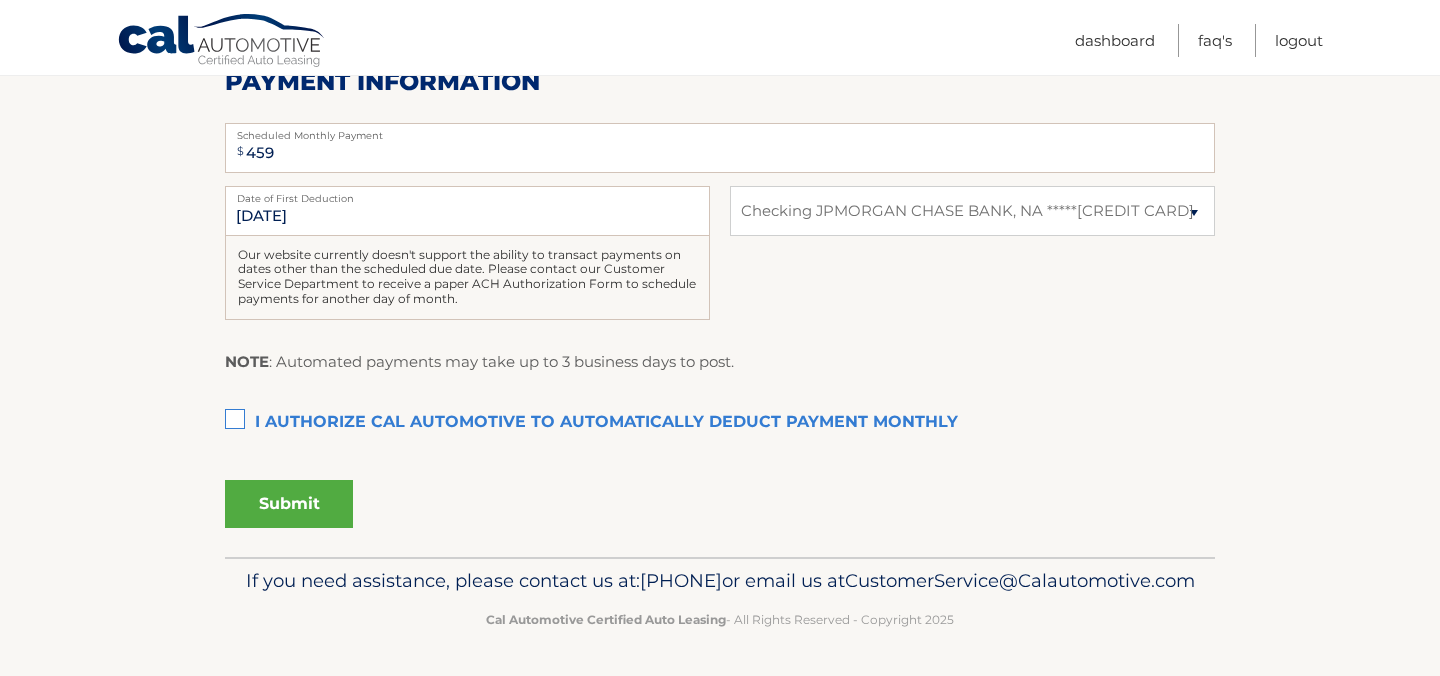 click on "I authorize cal automotive to automatically deduct payment monthly
This checkbox must be checked" at bounding box center [720, 423] 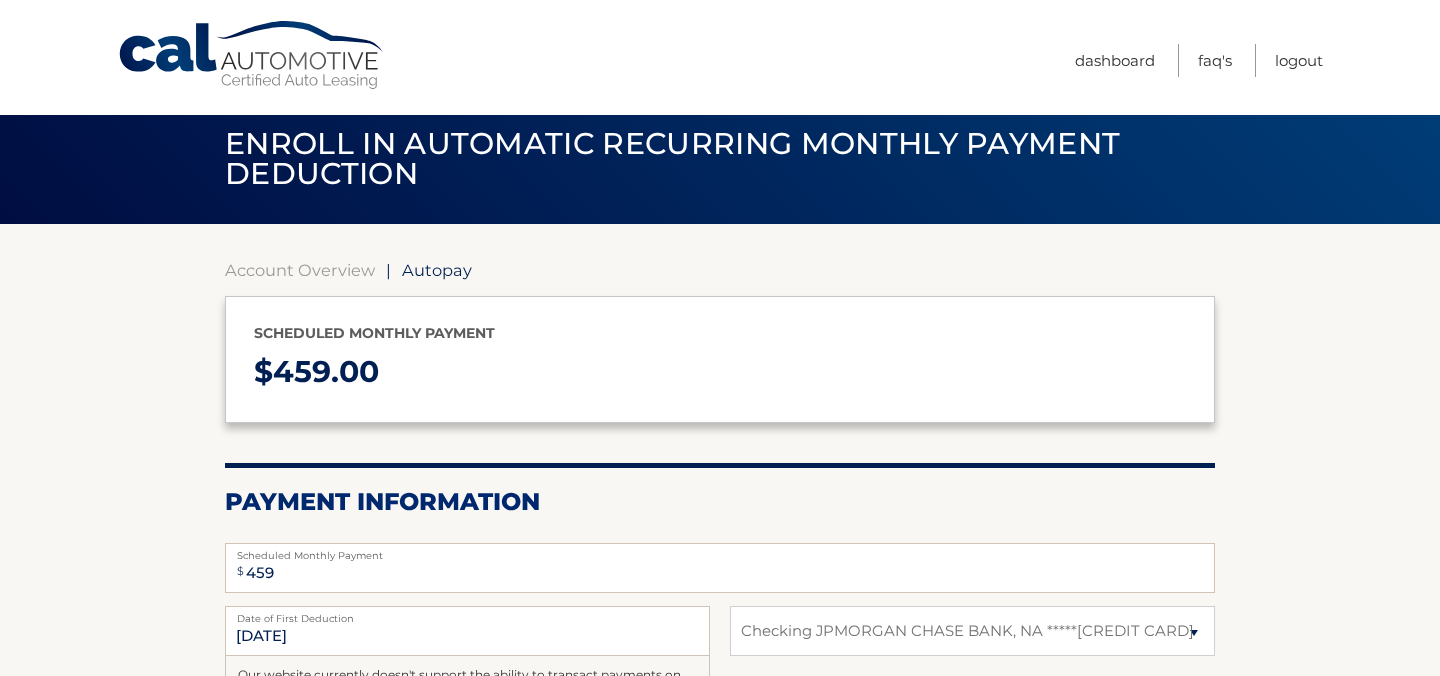scroll, scrollTop: 0, scrollLeft: 0, axis: both 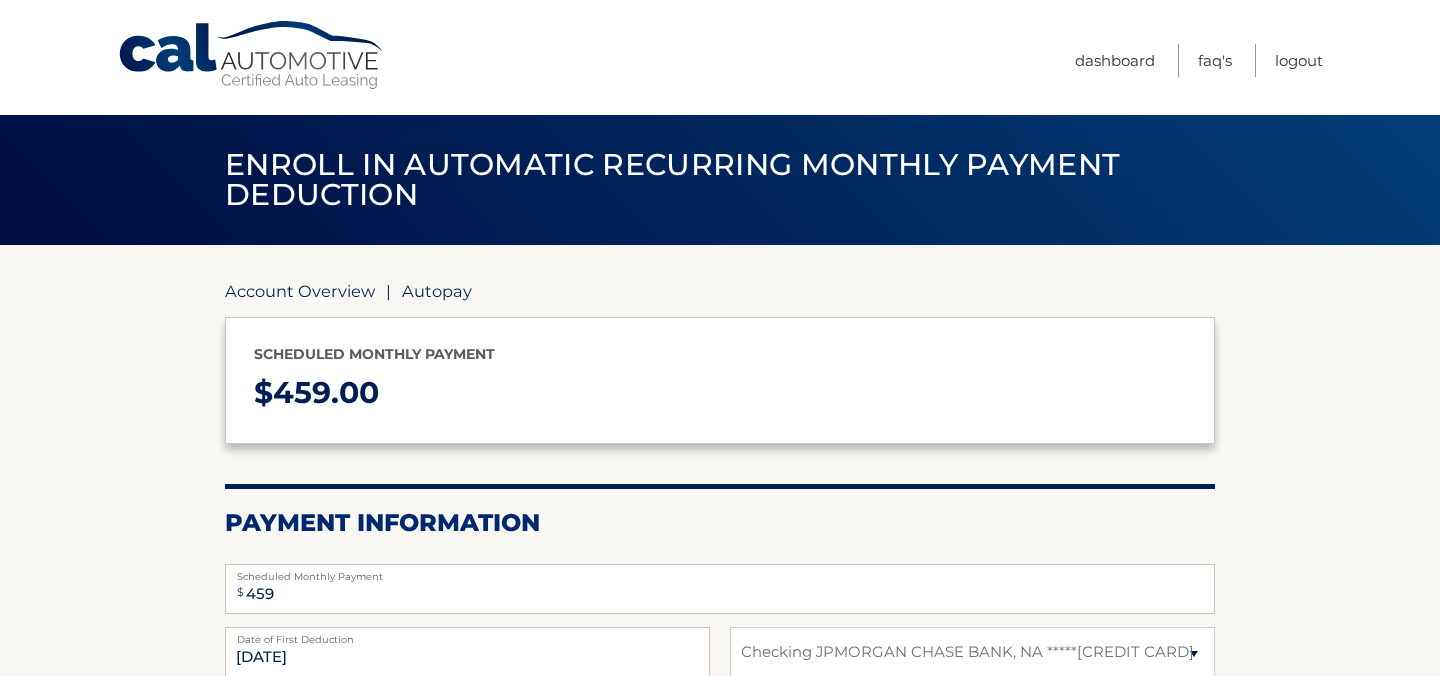 click on "Account Overview" at bounding box center (300, 291) 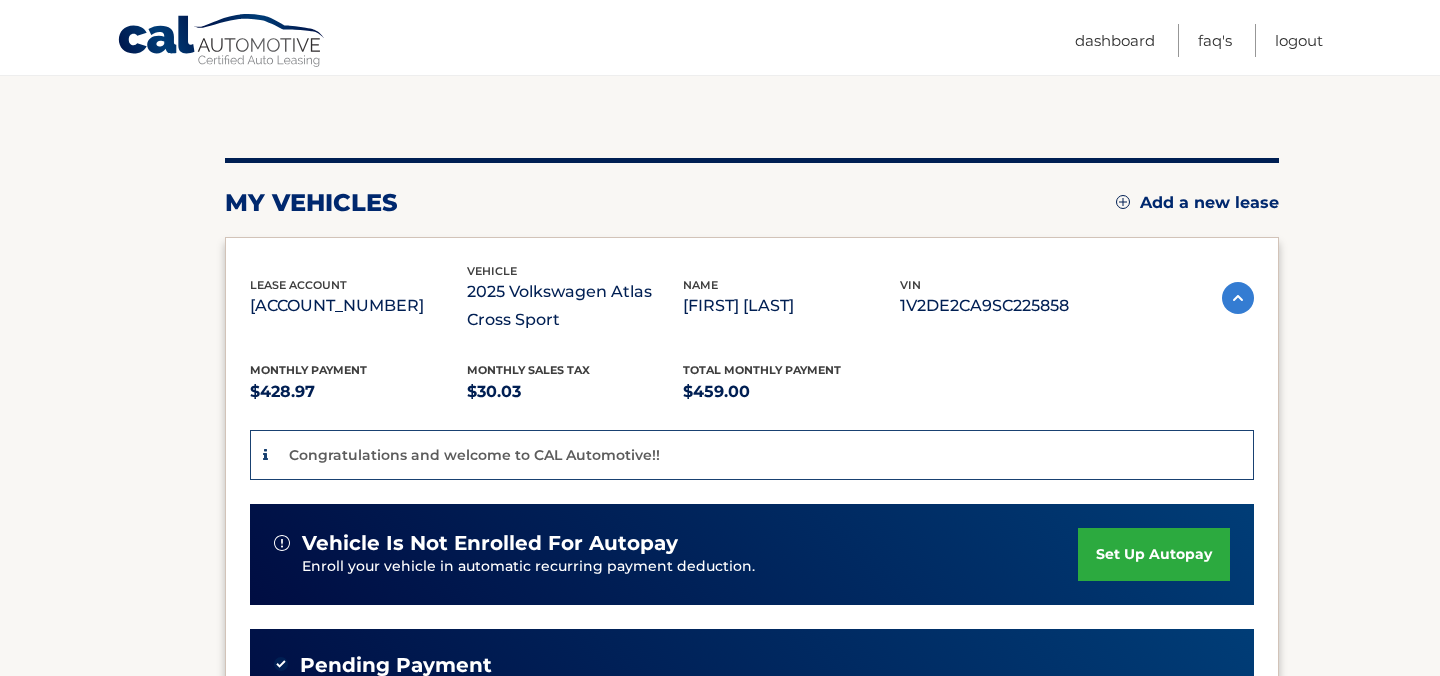 scroll, scrollTop: 173, scrollLeft: 0, axis: vertical 